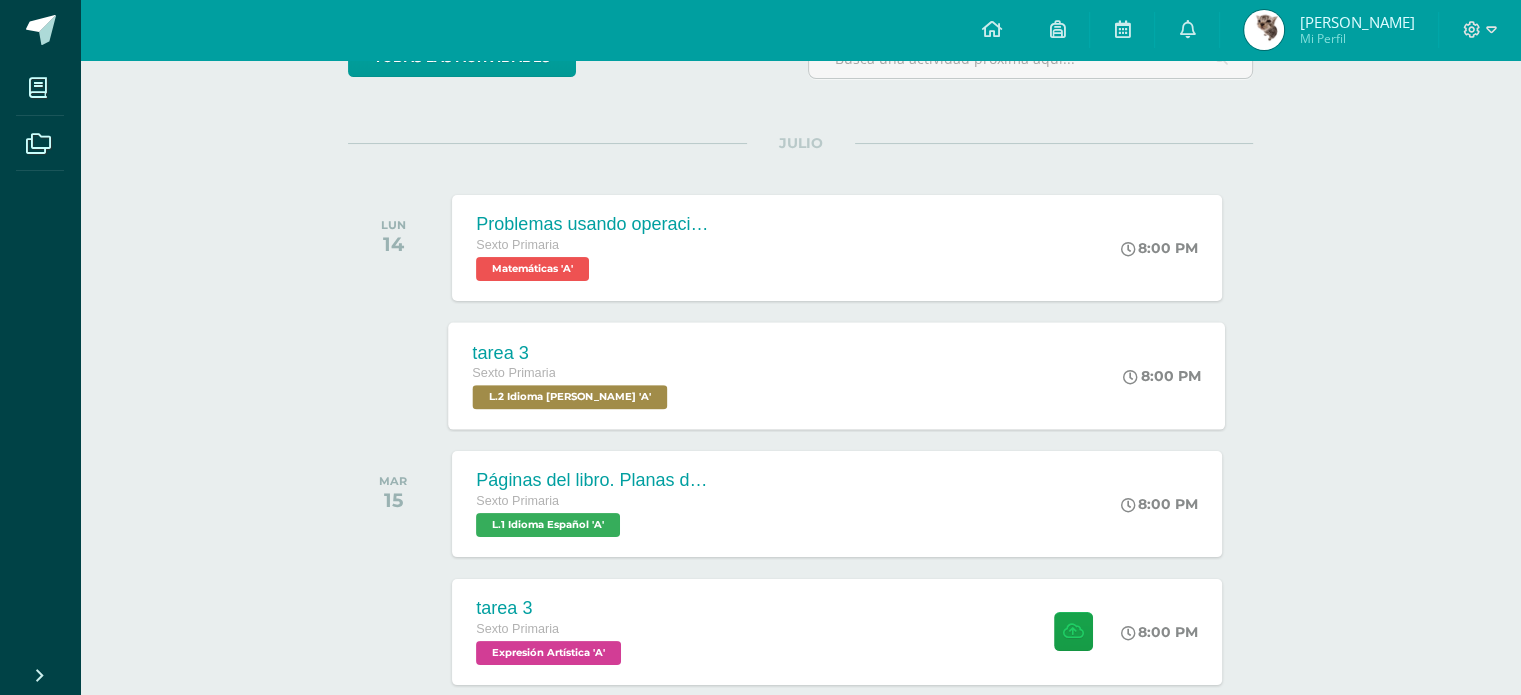 scroll, scrollTop: 300, scrollLeft: 0, axis: vertical 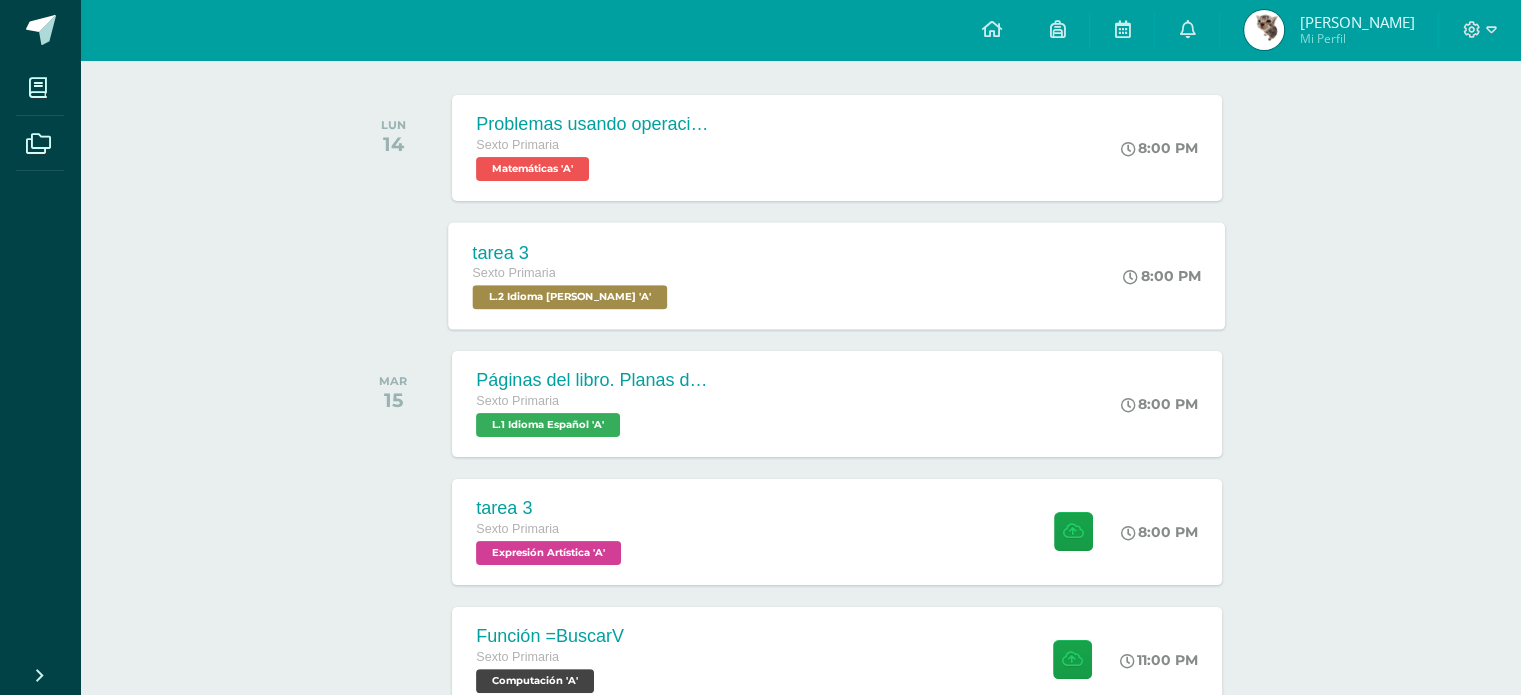 click on "tarea 3
Sexto Primaria
L.2 Idioma Maya Kaqchikel 'A'
8:00 PM
tarea 3
L.2 Idioma Maya Kaqchikel
Cargando contenido" at bounding box center (837, 275) 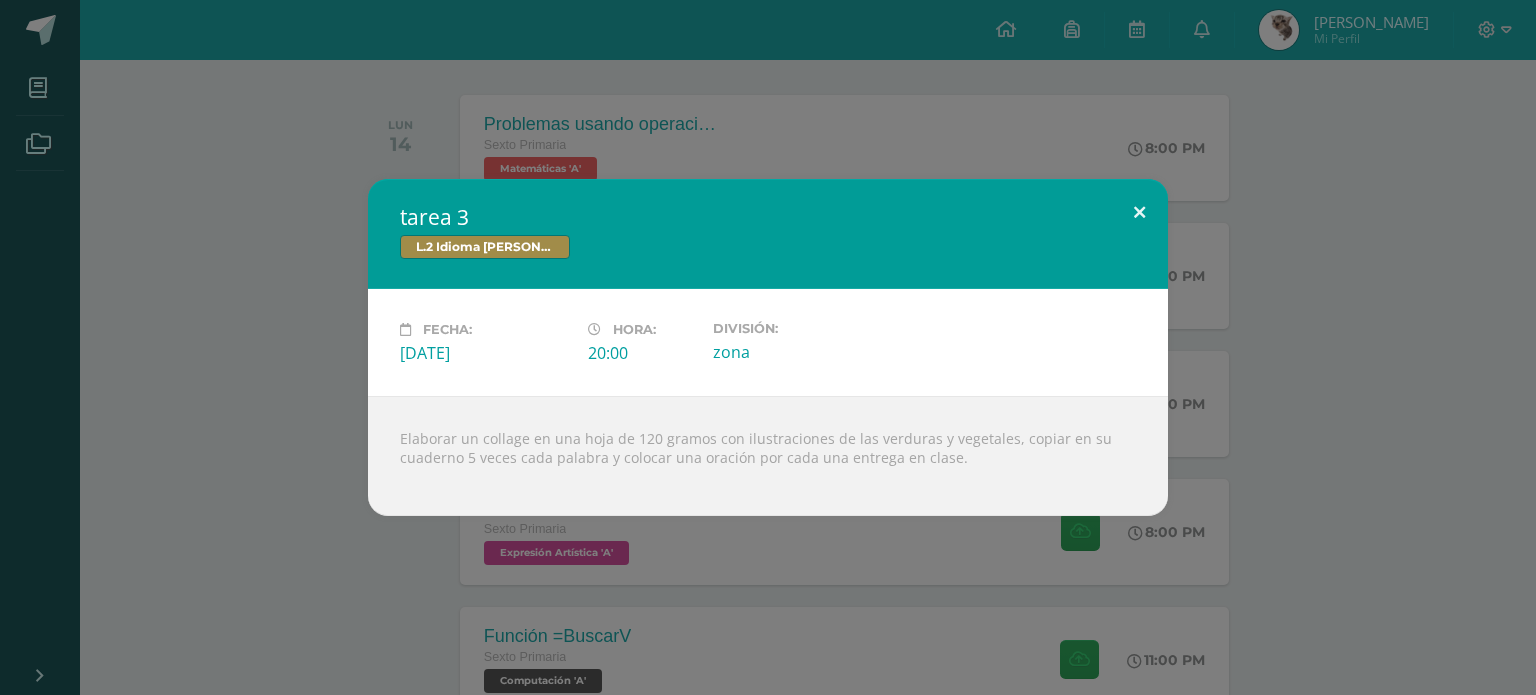 click at bounding box center [1139, 213] 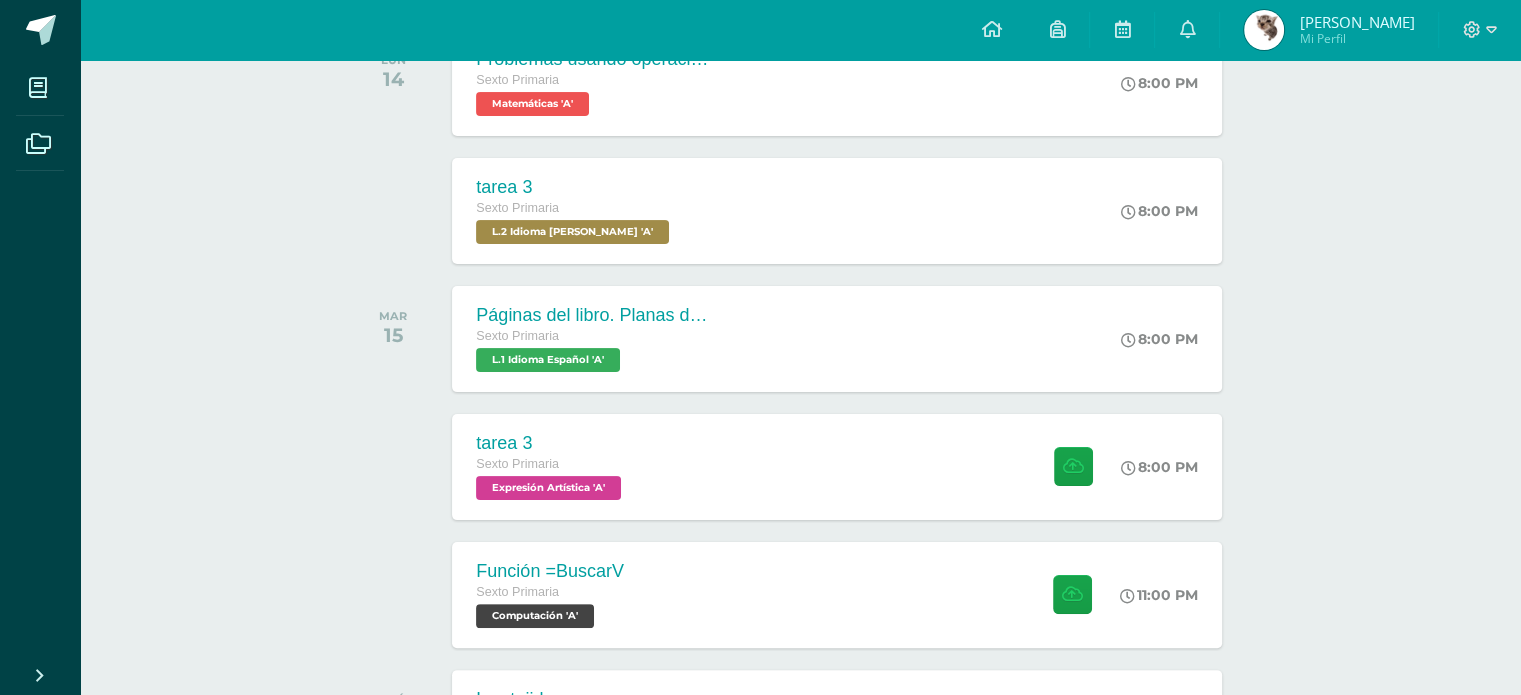scroll, scrollTop: 400, scrollLeft: 0, axis: vertical 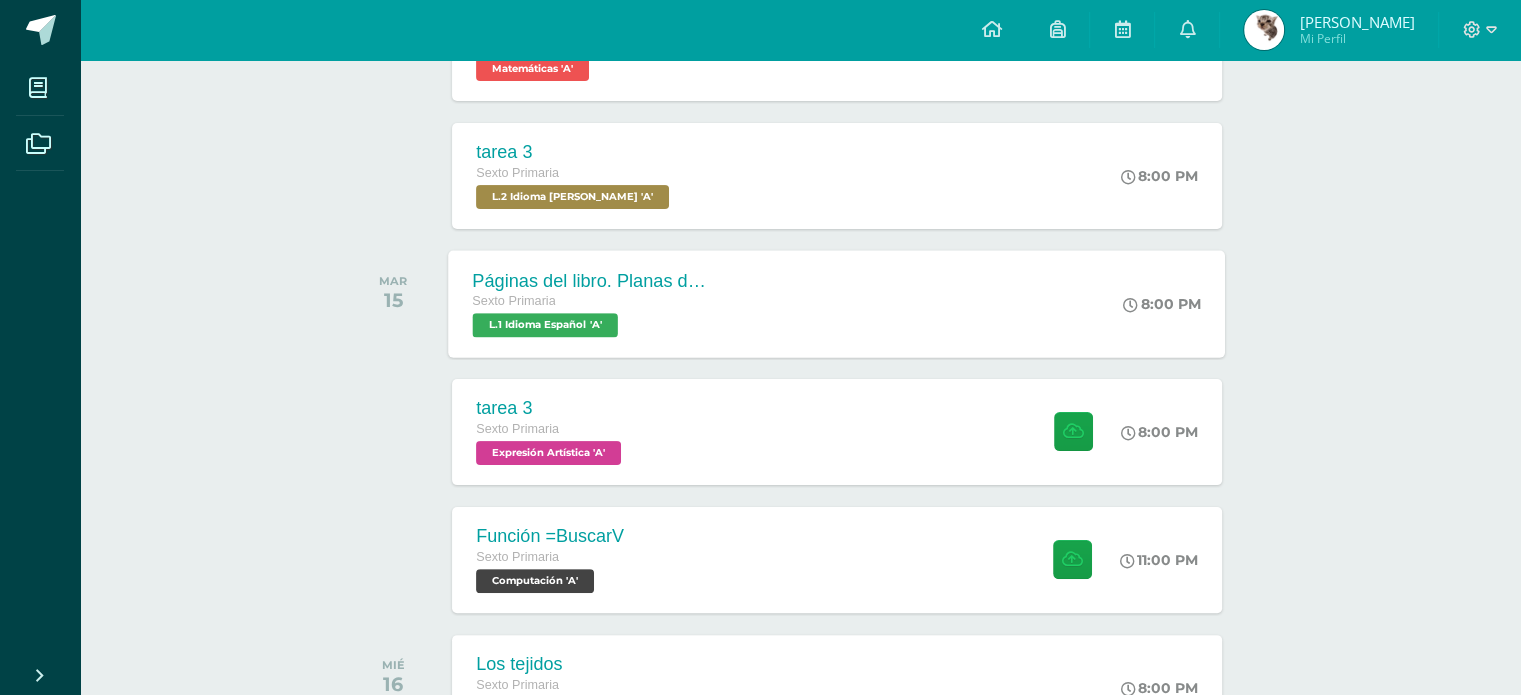 click on "Páginas del libro. Planas de caligrafía.
Sexto Primaria
L.1 Idioma Español 'A'
8:00 PM
Páginas del libro. Planas de caligrafía.
L.1 Idioma Español
Cargando contenido" at bounding box center (837, 303) 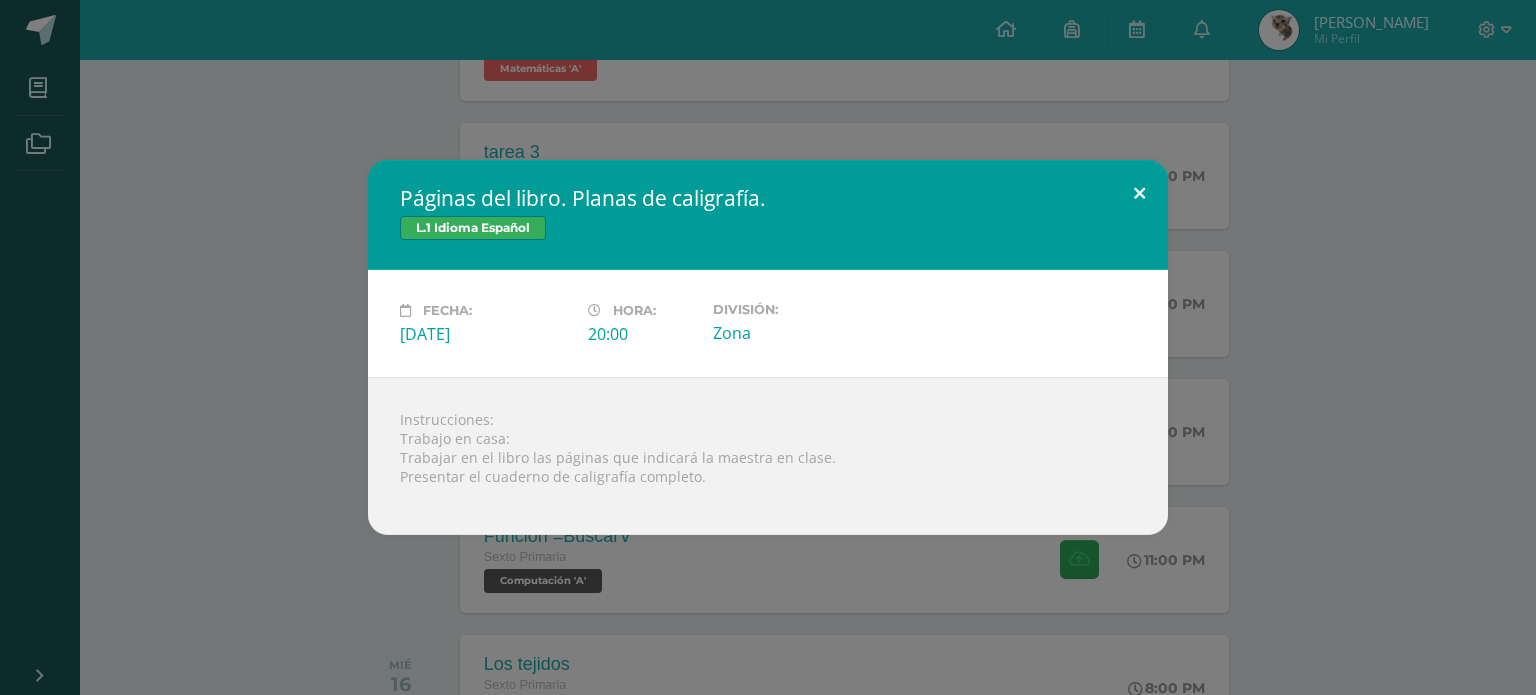 click at bounding box center (1139, 194) 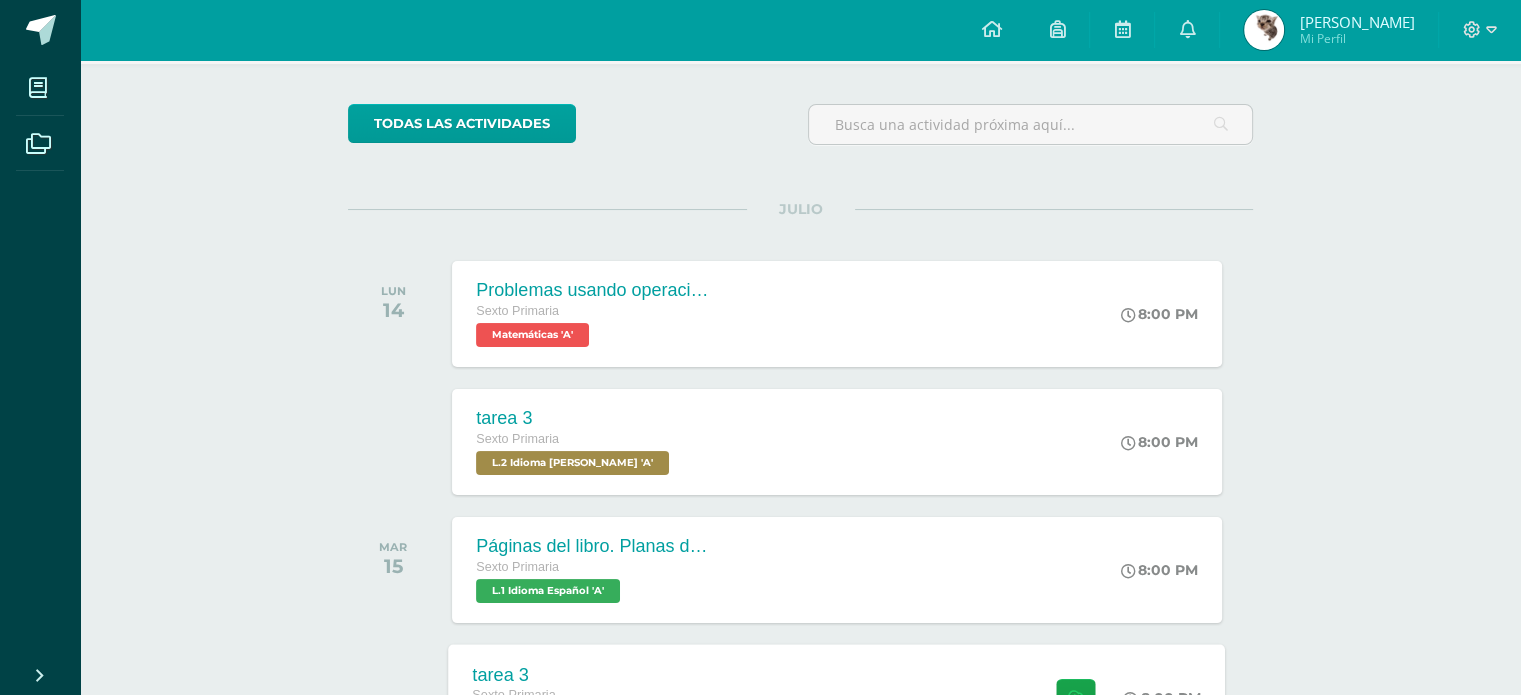 scroll, scrollTop: 100, scrollLeft: 0, axis: vertical 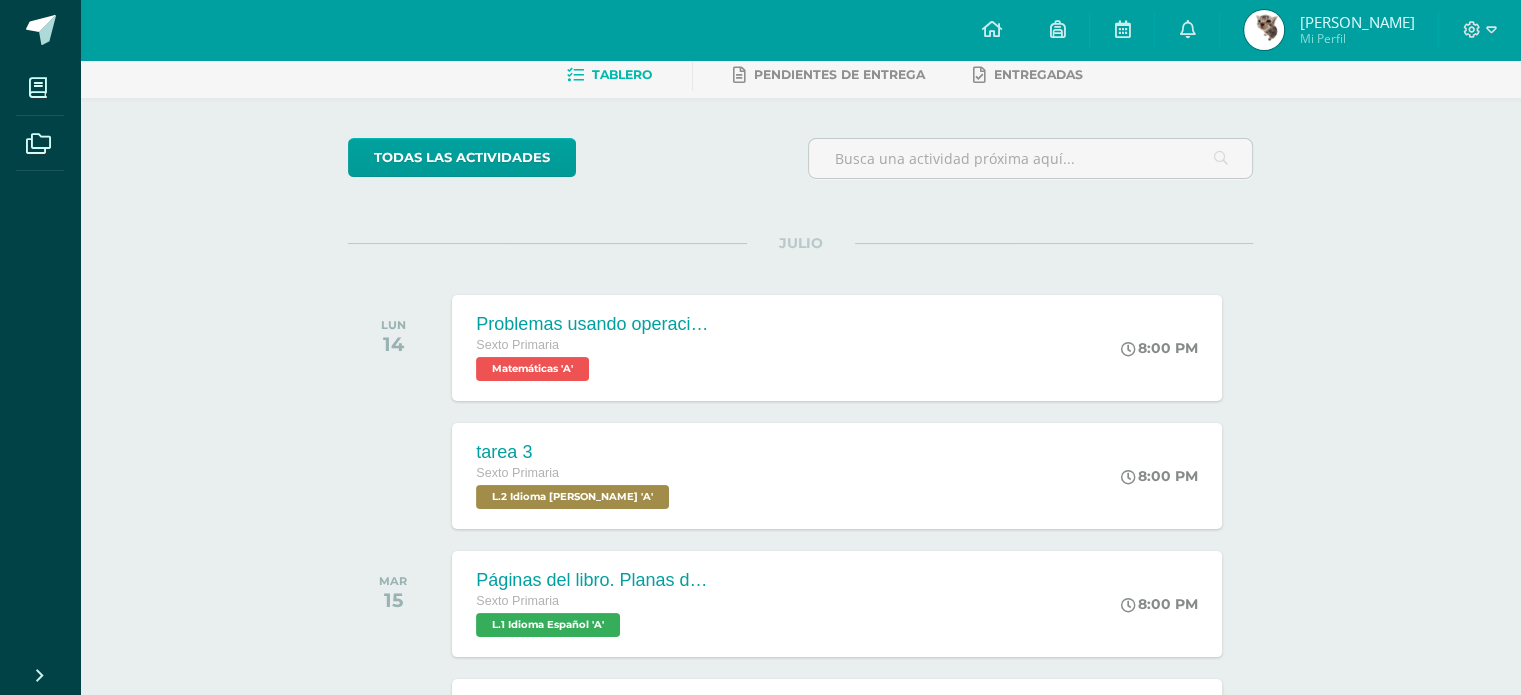 drag, startPoint x: 883, startPoint y: 355, endPoint x: 724, endPoint y: 227, distance: 204.12006 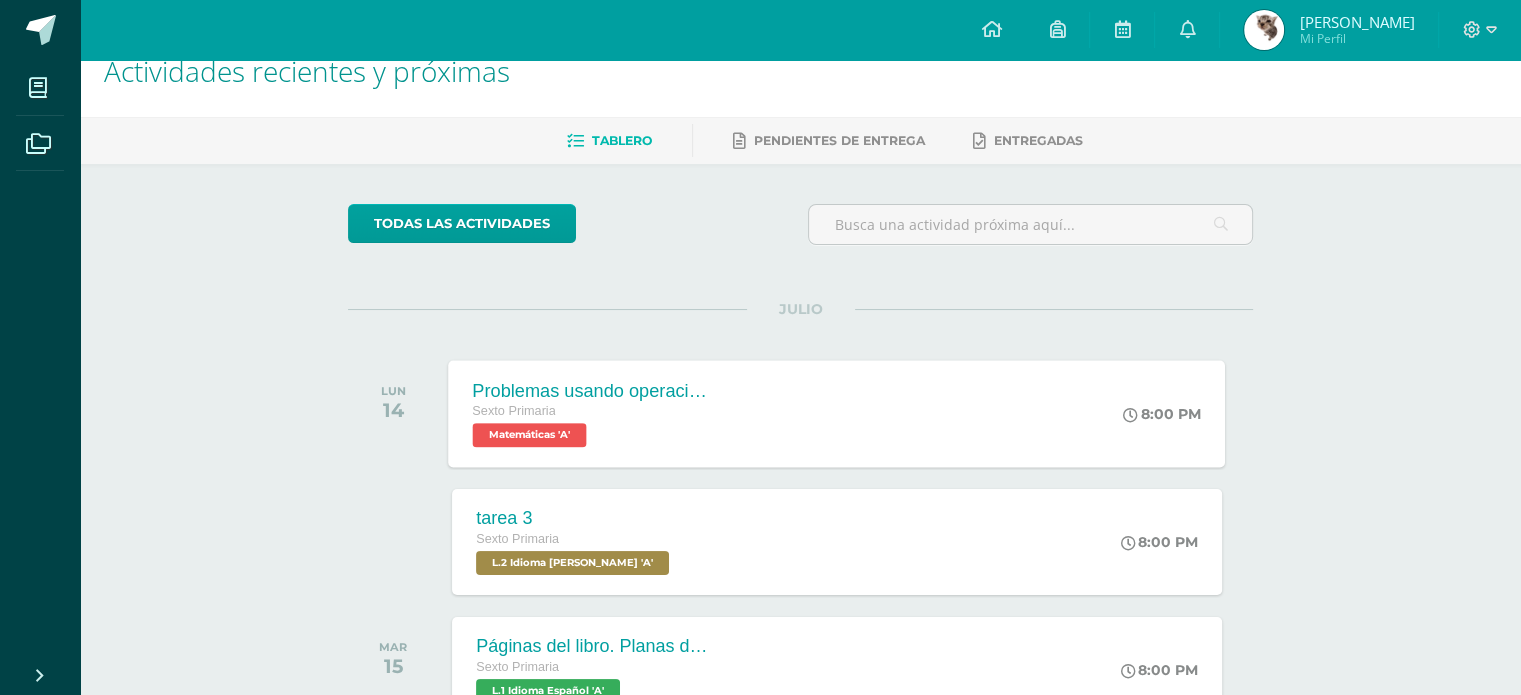 scroll, scrollTop: 0, scrollLeft: 0, axis: both 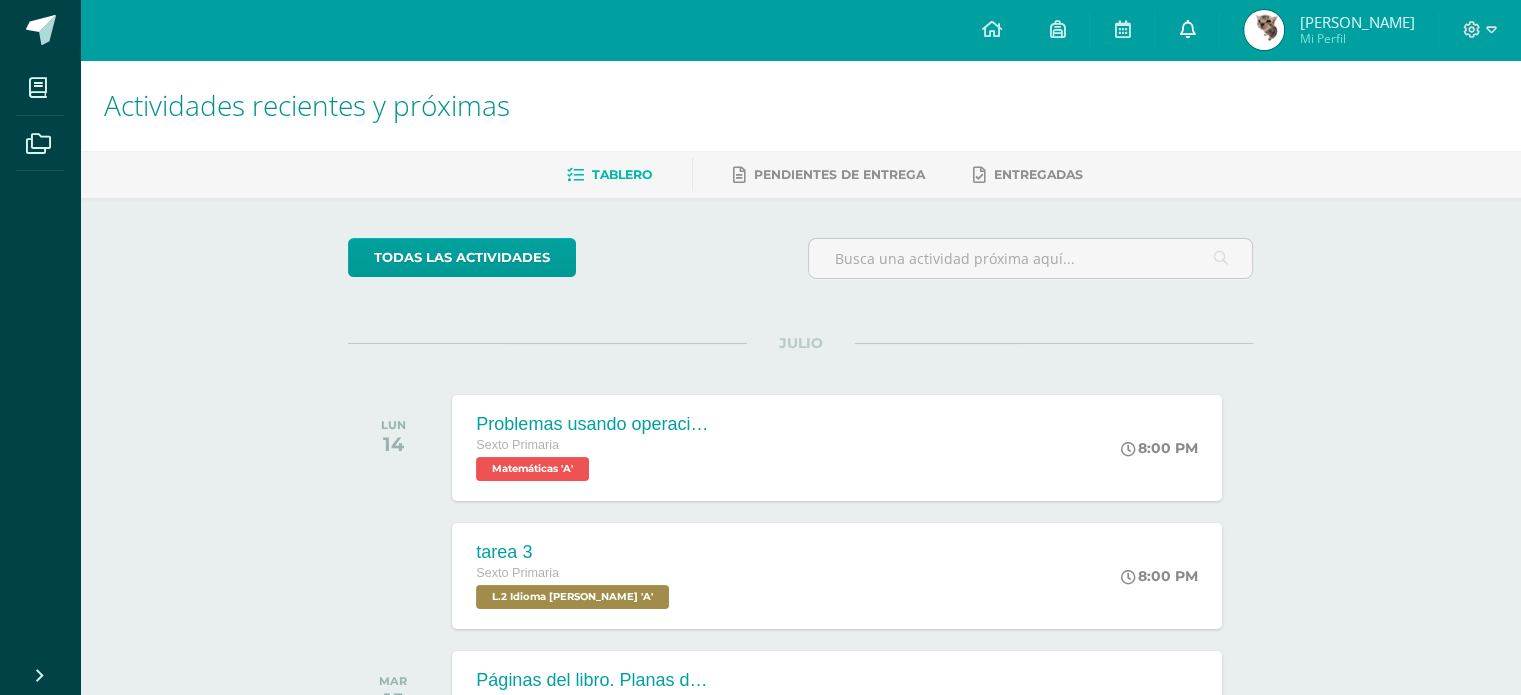 click at bounding box center (1187, 30) 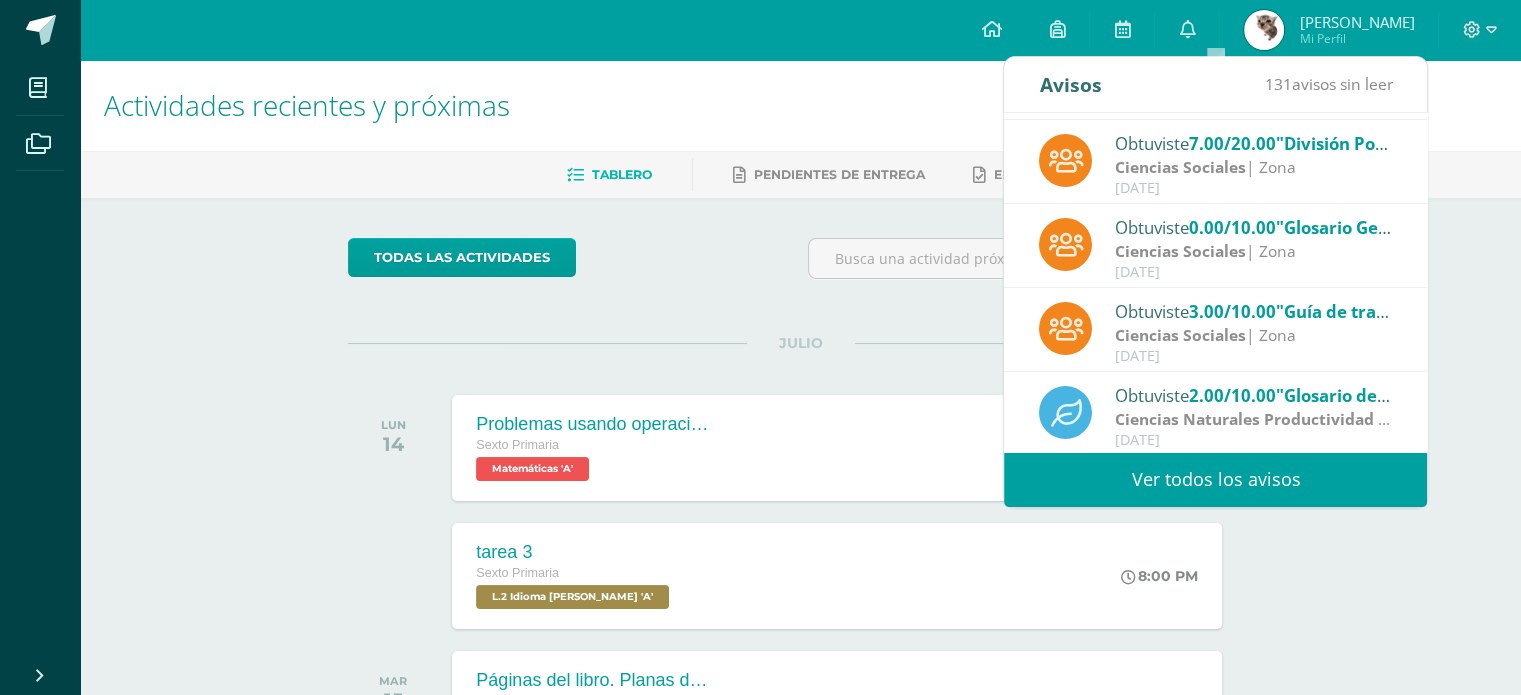 scroll, scrollTop: 332, scrollLeft: 0, axis: vertical 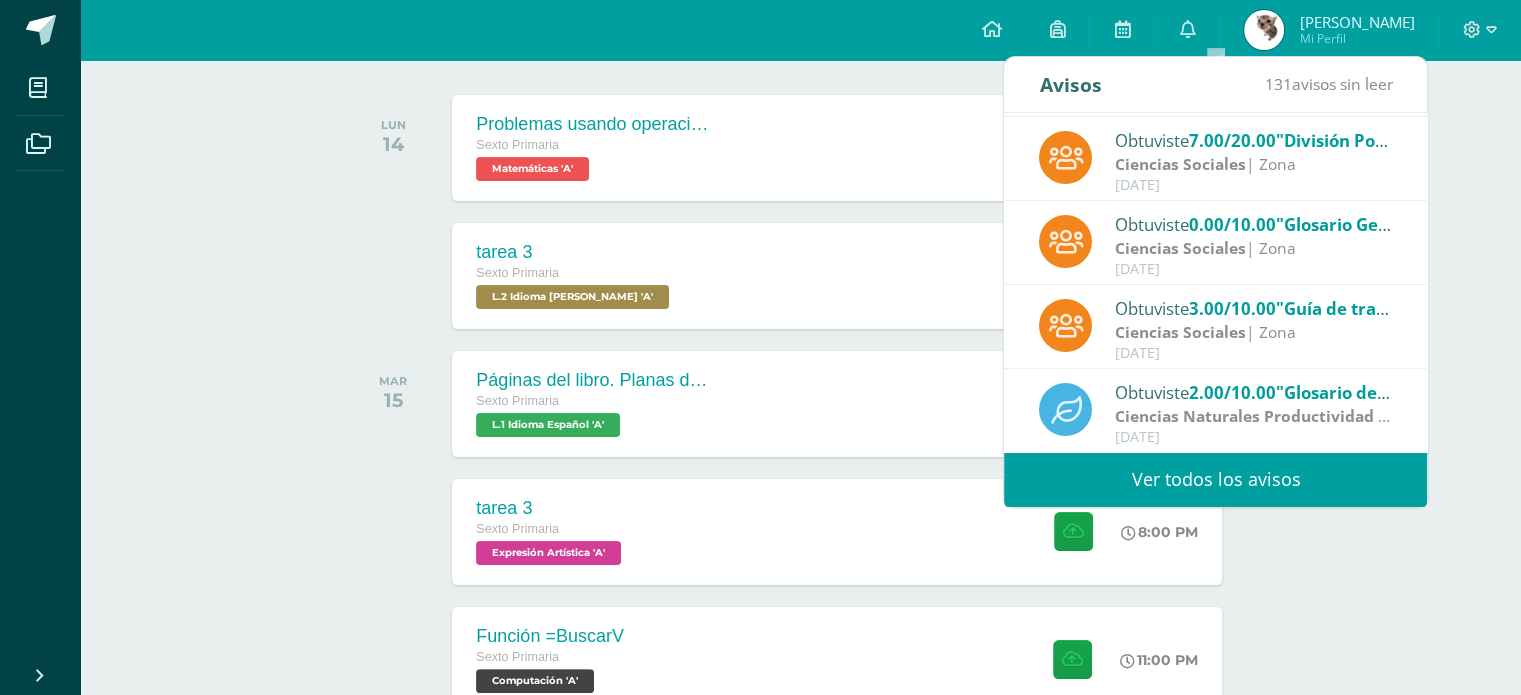 click on "Actividades recientes y próximas
Tablero
Pendientes de entrega
Entregadas
todas las Actividades
No tienes actividades
Échale un vistazo a los demás períodos o  sal y disfruta del sol
JULIO
LUN
14
Problemas usando operaciones de fracciones
Sexto Primaria
Matemáticas 'A'" at bounding box center (800, 741) 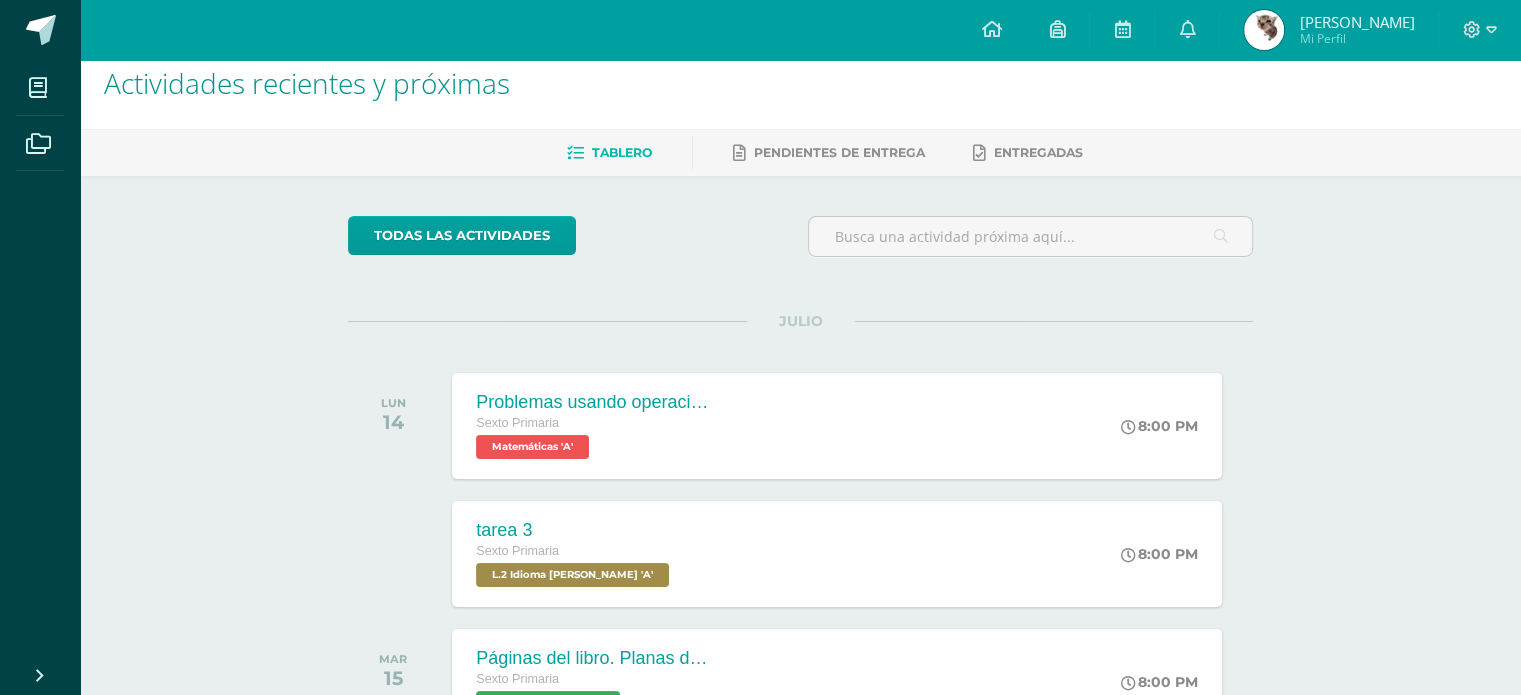 scroll, scrollTop: 0, scrollLeft: 0, axis: both 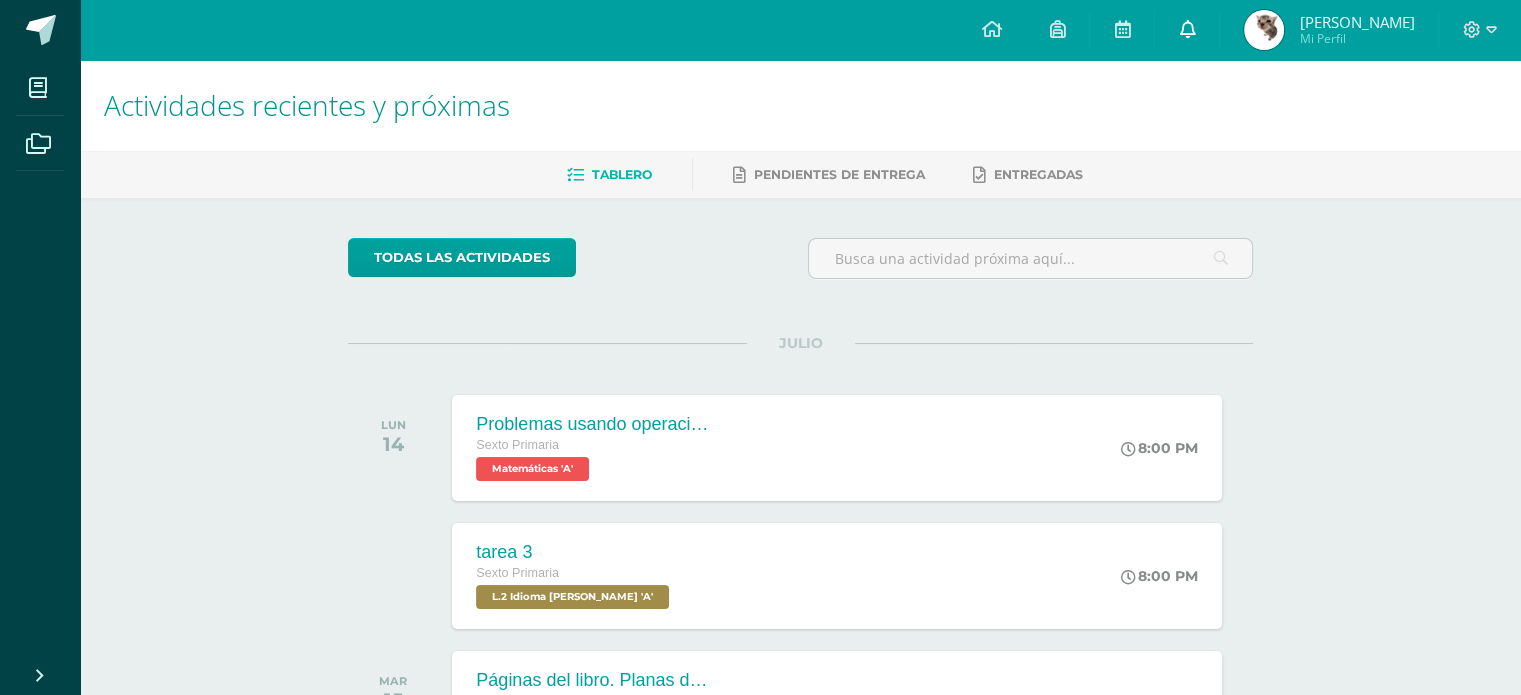 click at bounding box center (1187, 30) 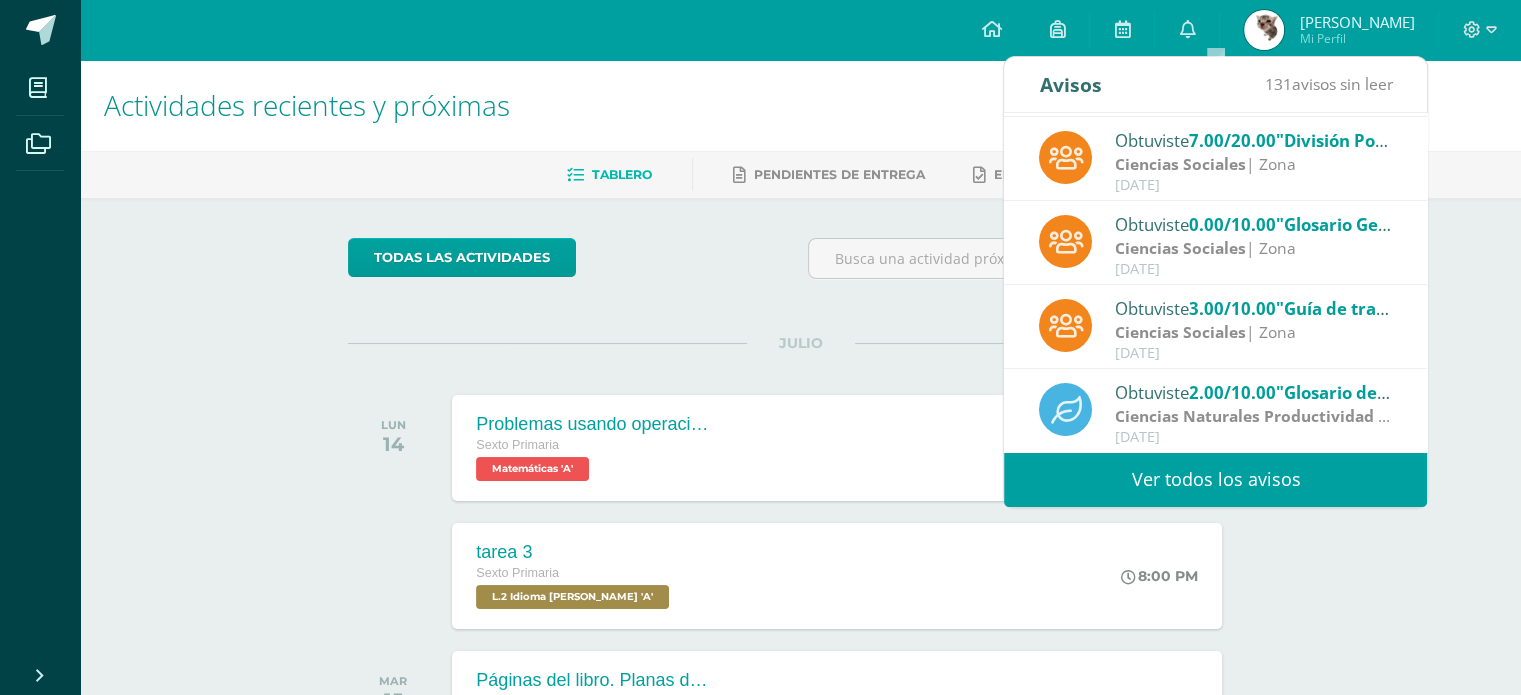 click on ""División Política de Asia. Evaluación Corta"" at bounding box center (1456, 140) 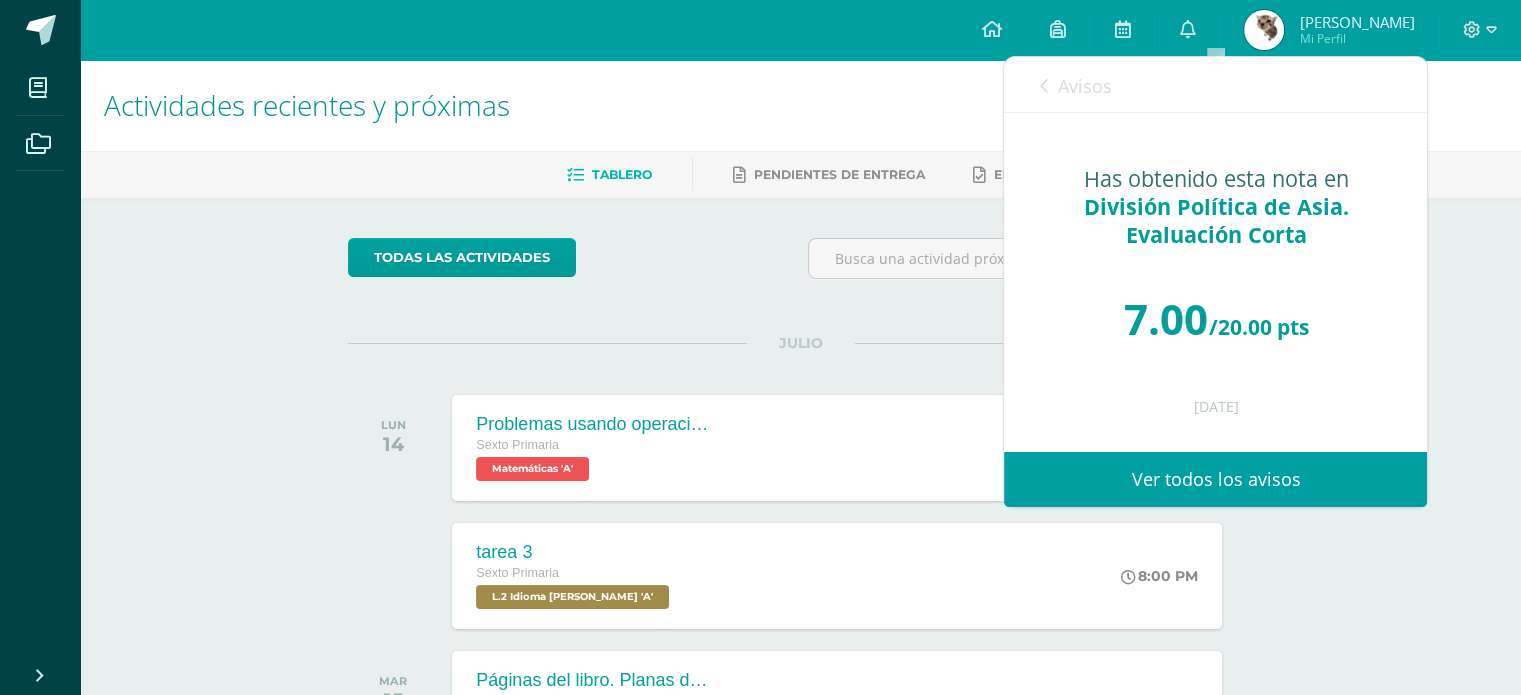 click at bounding box center [1043, 86] 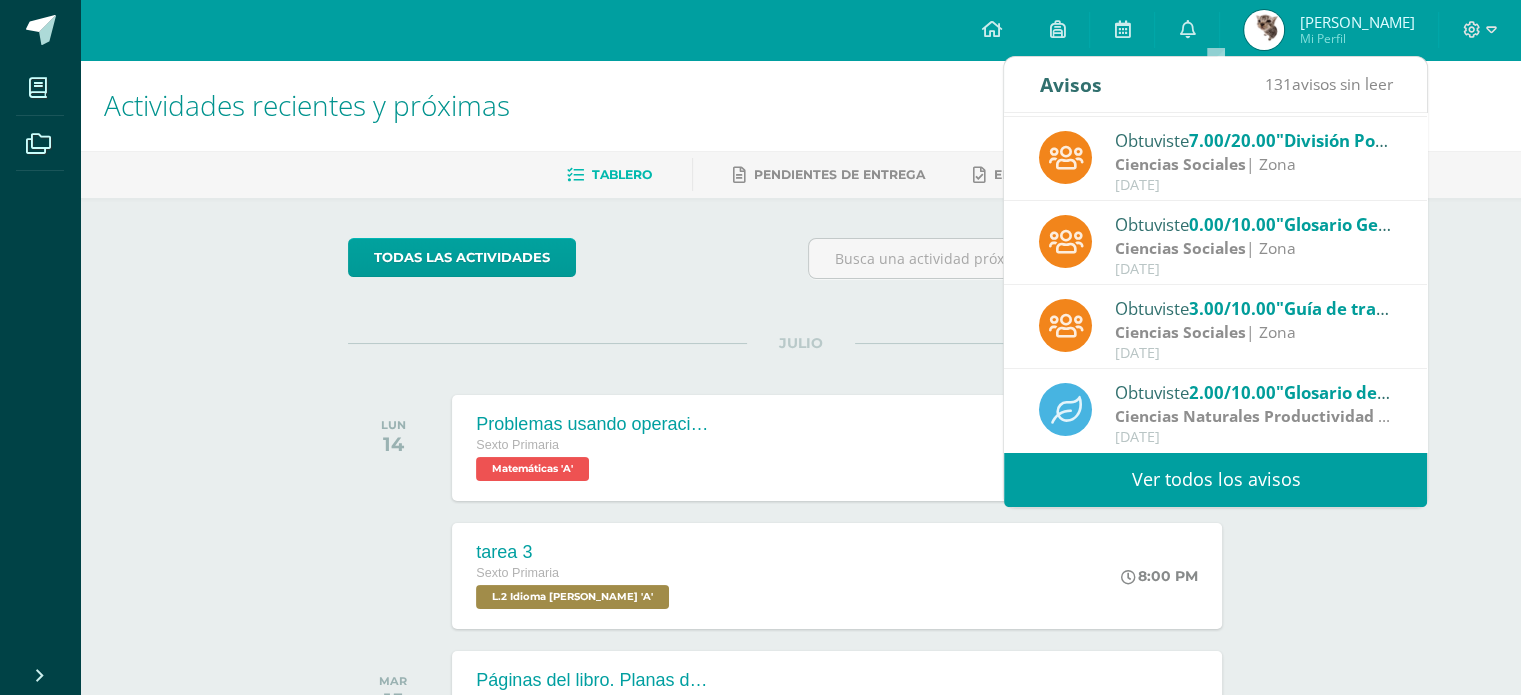 click on "Ciencias Sociales
| Zona" at bounding box center [1254, 248] 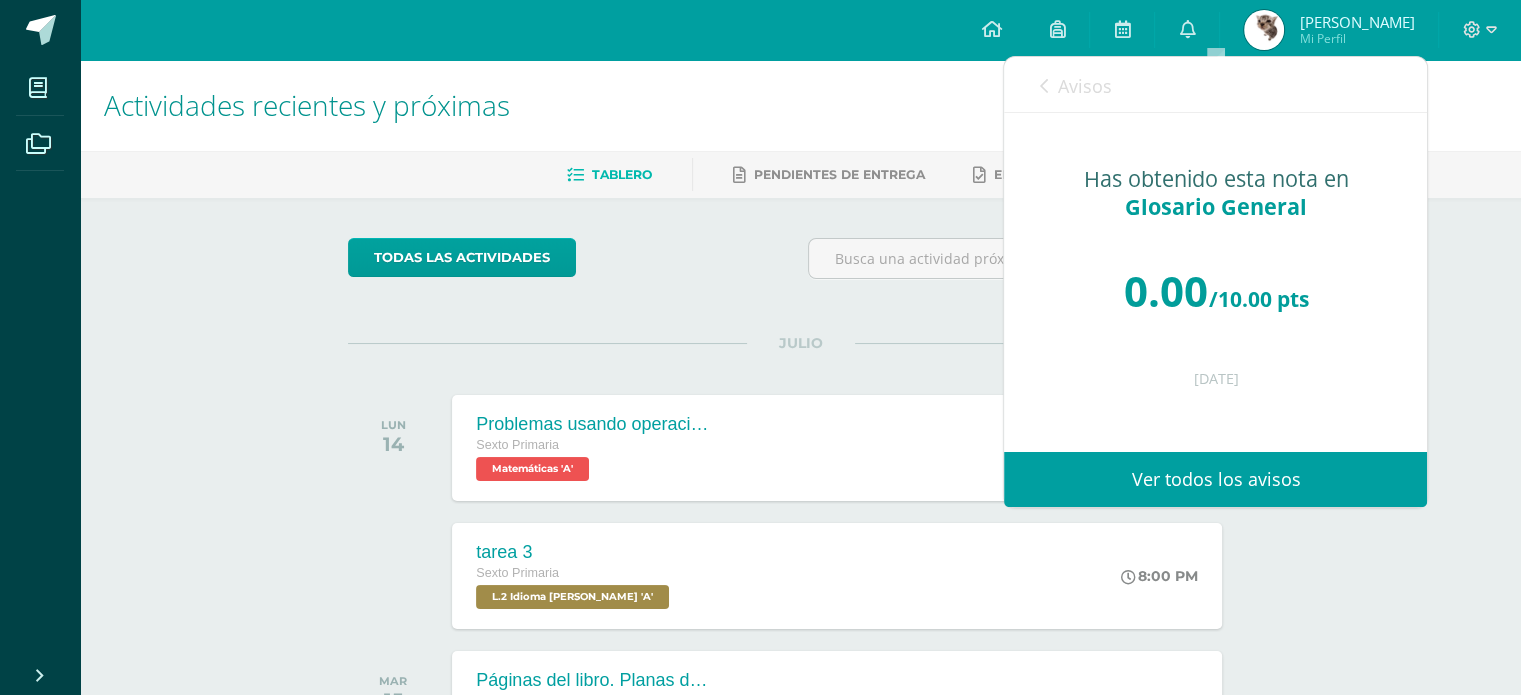 click on "Avisos" at bounding box center (1075, 85) 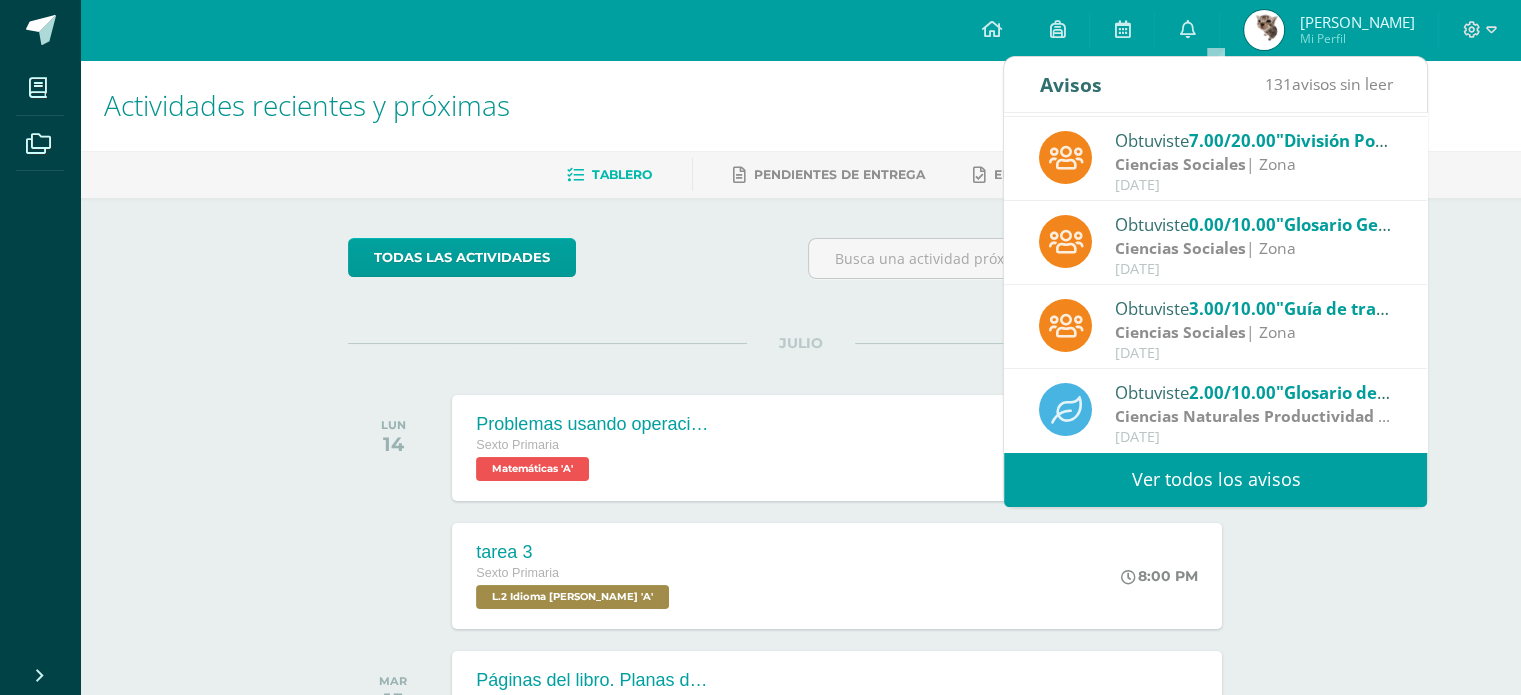 click on ""Guía de trabajo"" at bounding box center [1348, 308] 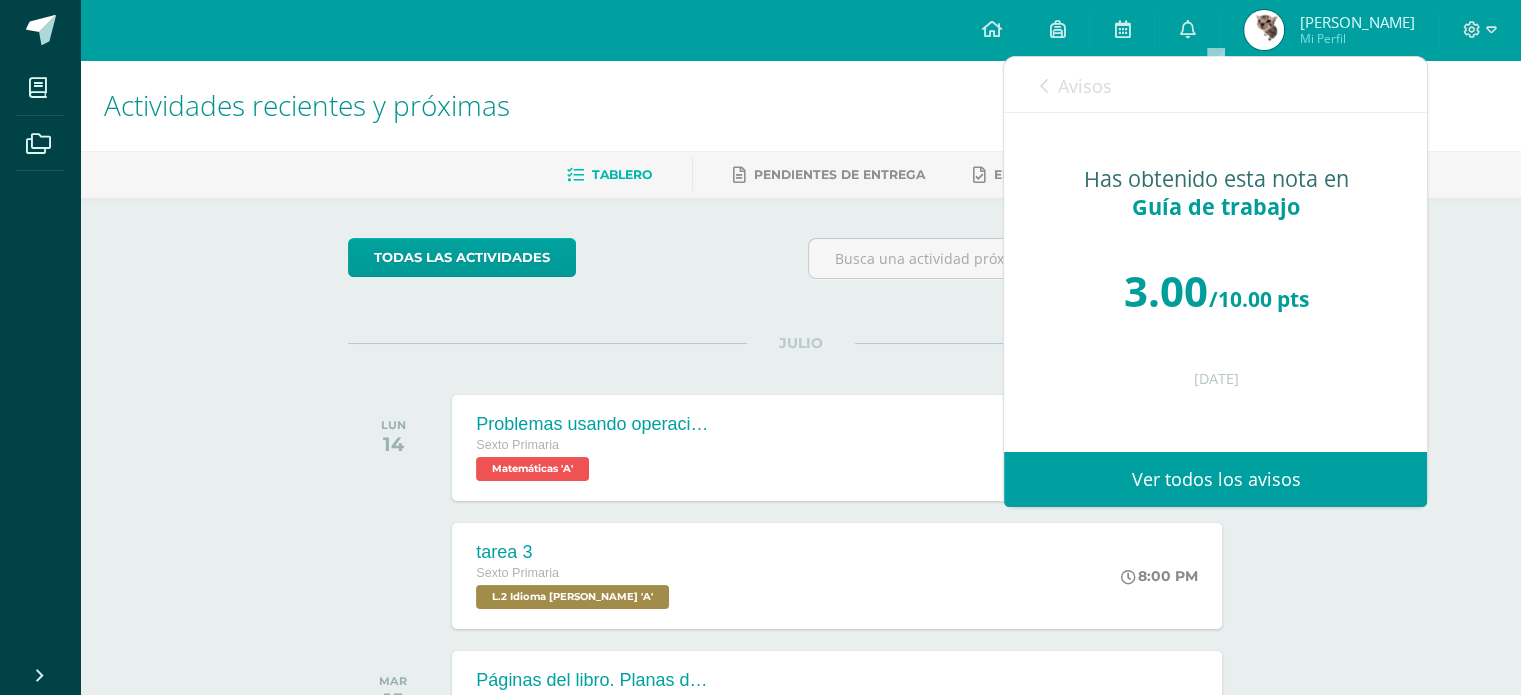 click on "Avisos" at bounding box center (1075, 85) 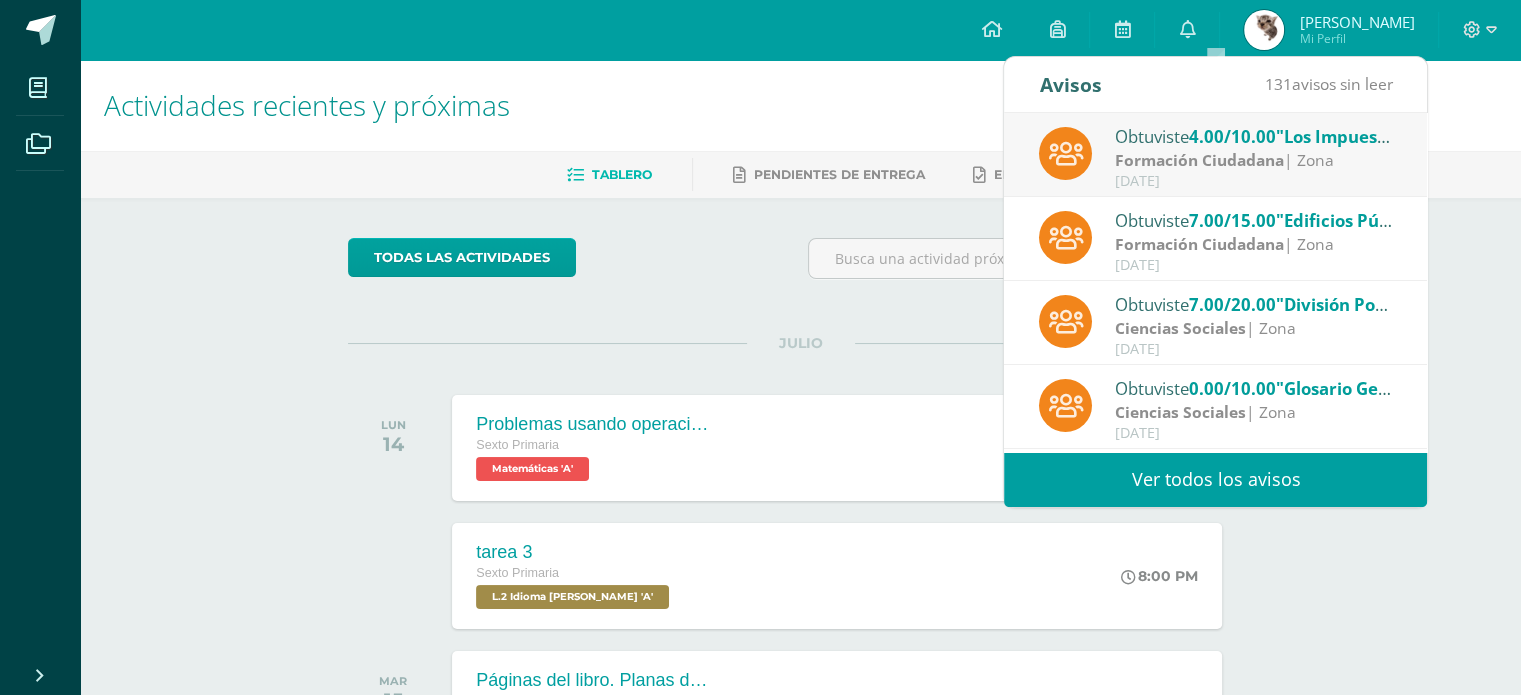 scroll, scrollTop: 132, scrollLeft: 0, axis: vertical 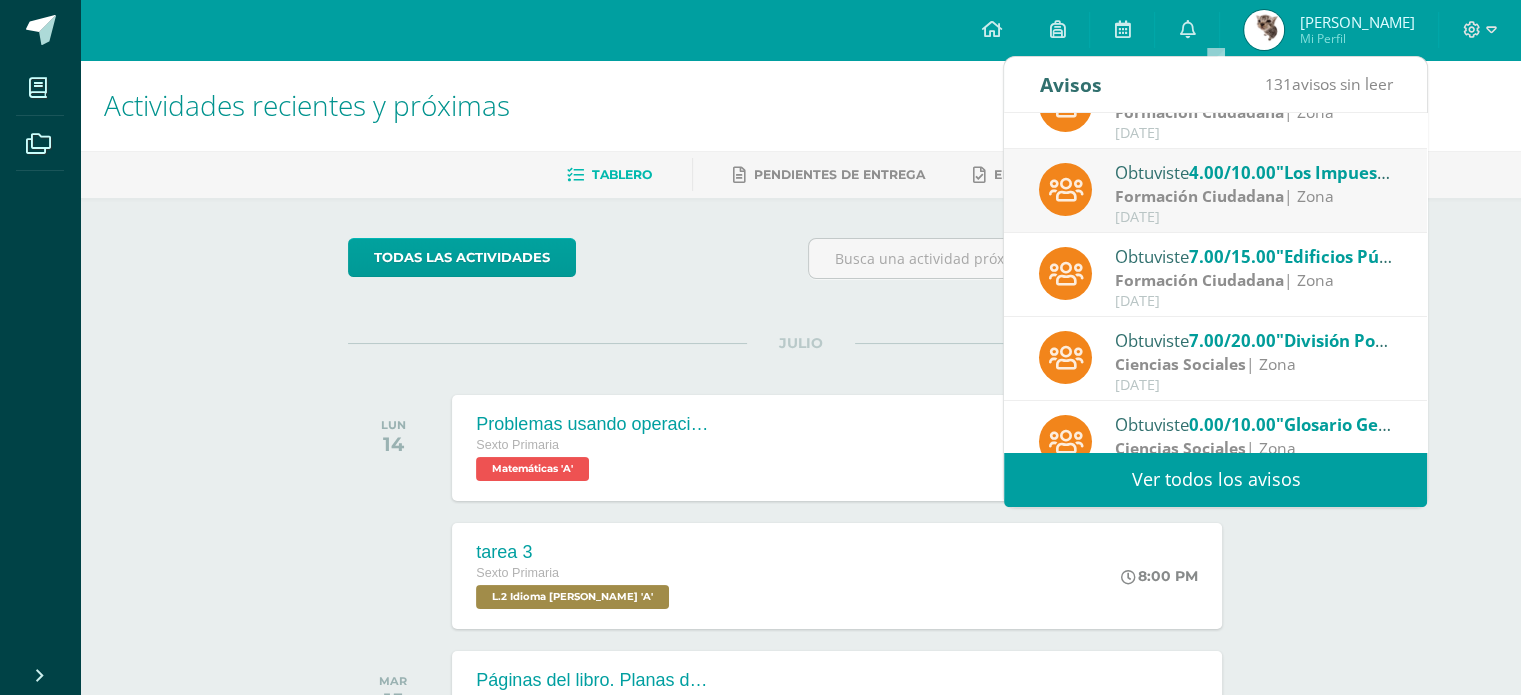 click on "Formación Ciudadana" at bounding box center (1199, 280) 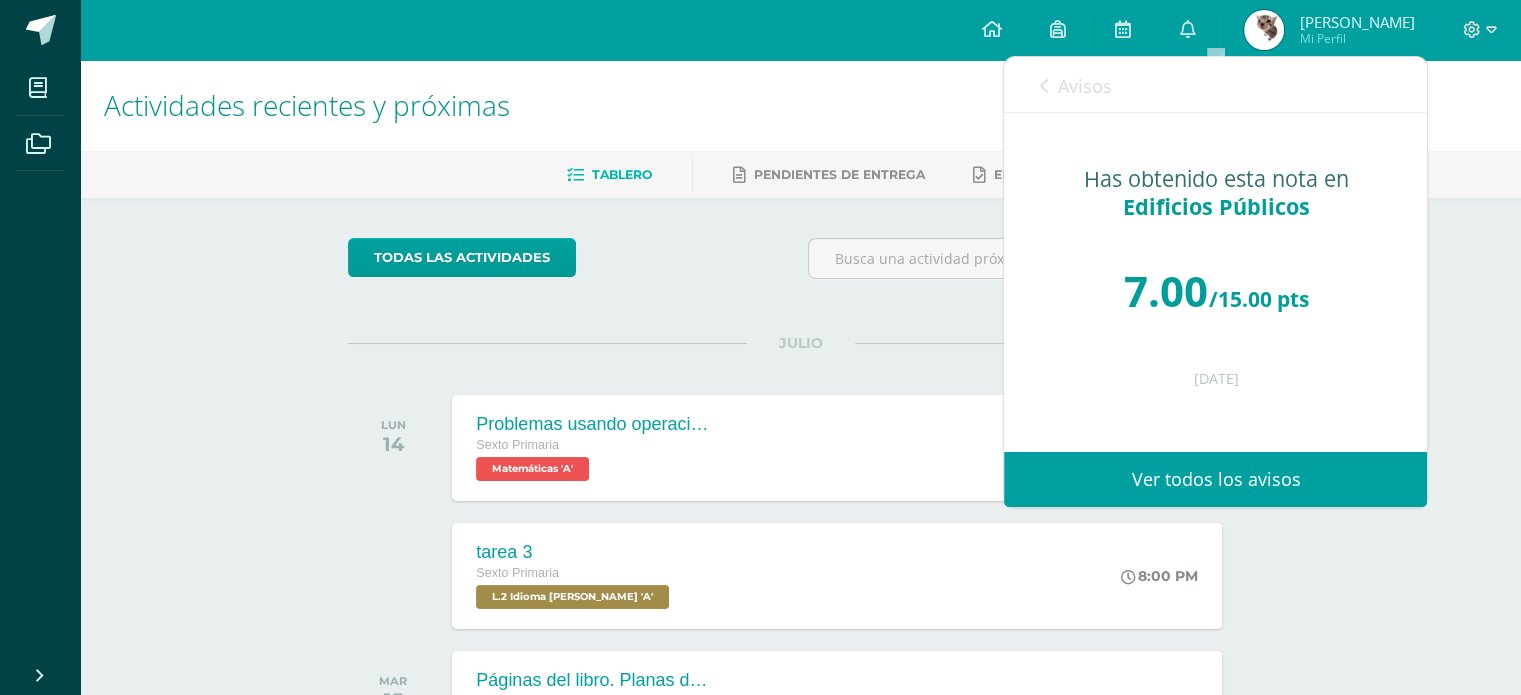click at bounding box center (1043, 86) 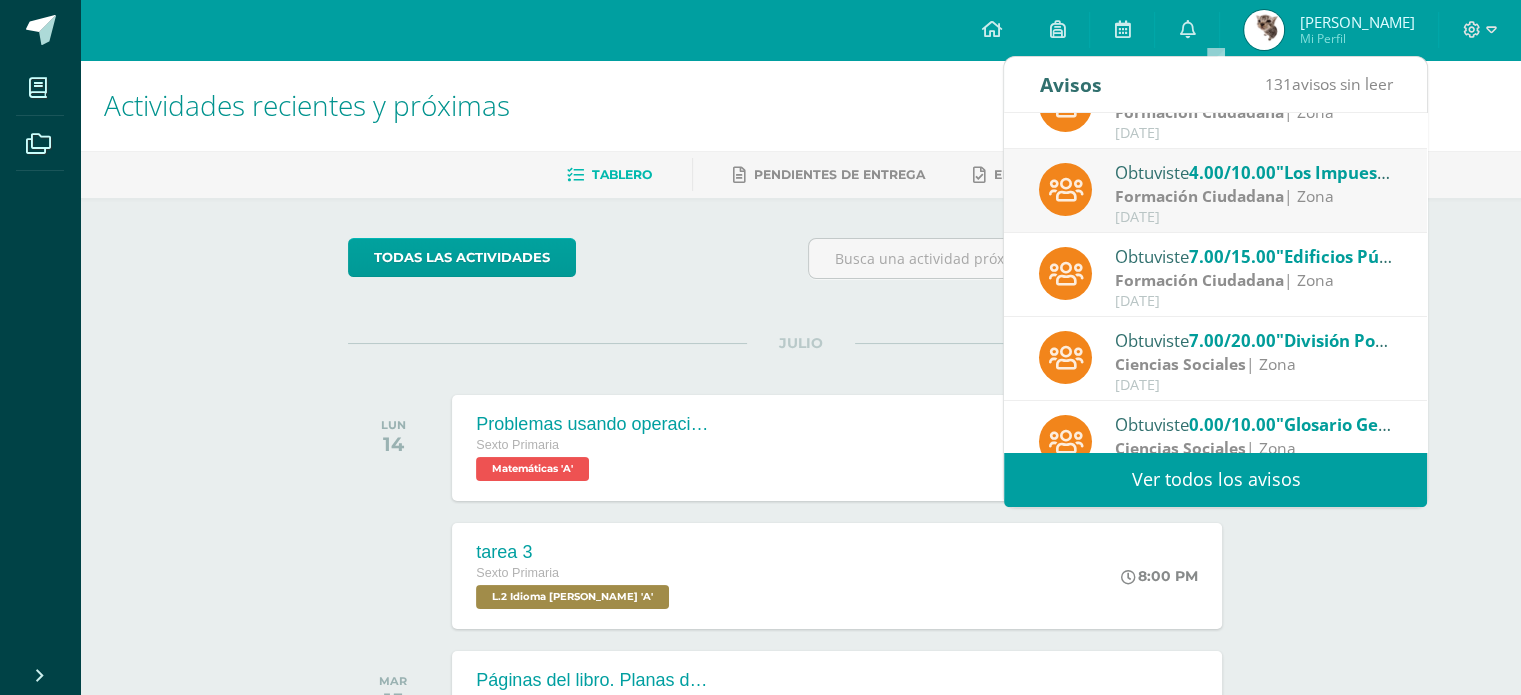 scroll, scrollTop: 32, scrollLeft: 0, axis: vertical 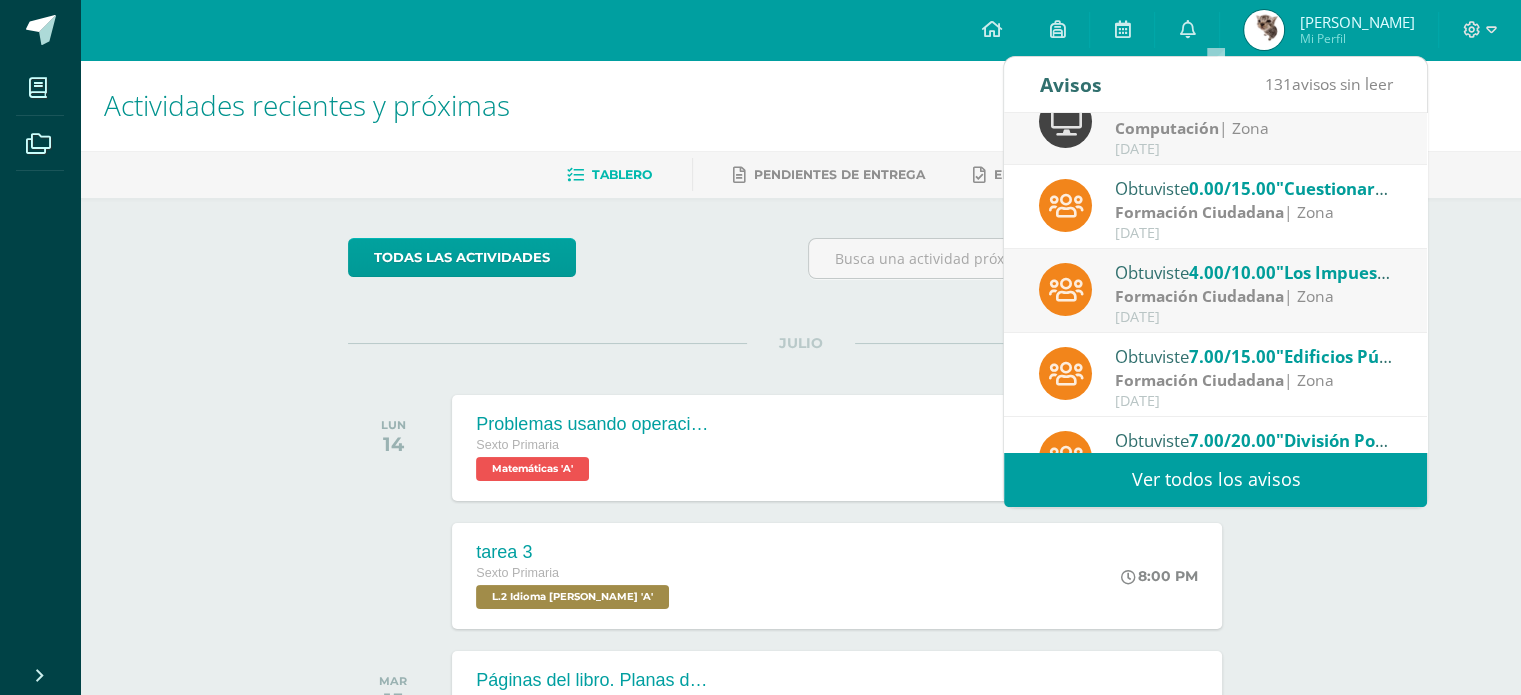 click on "Formación Ciudadana" at bounding box center [1199, 296] 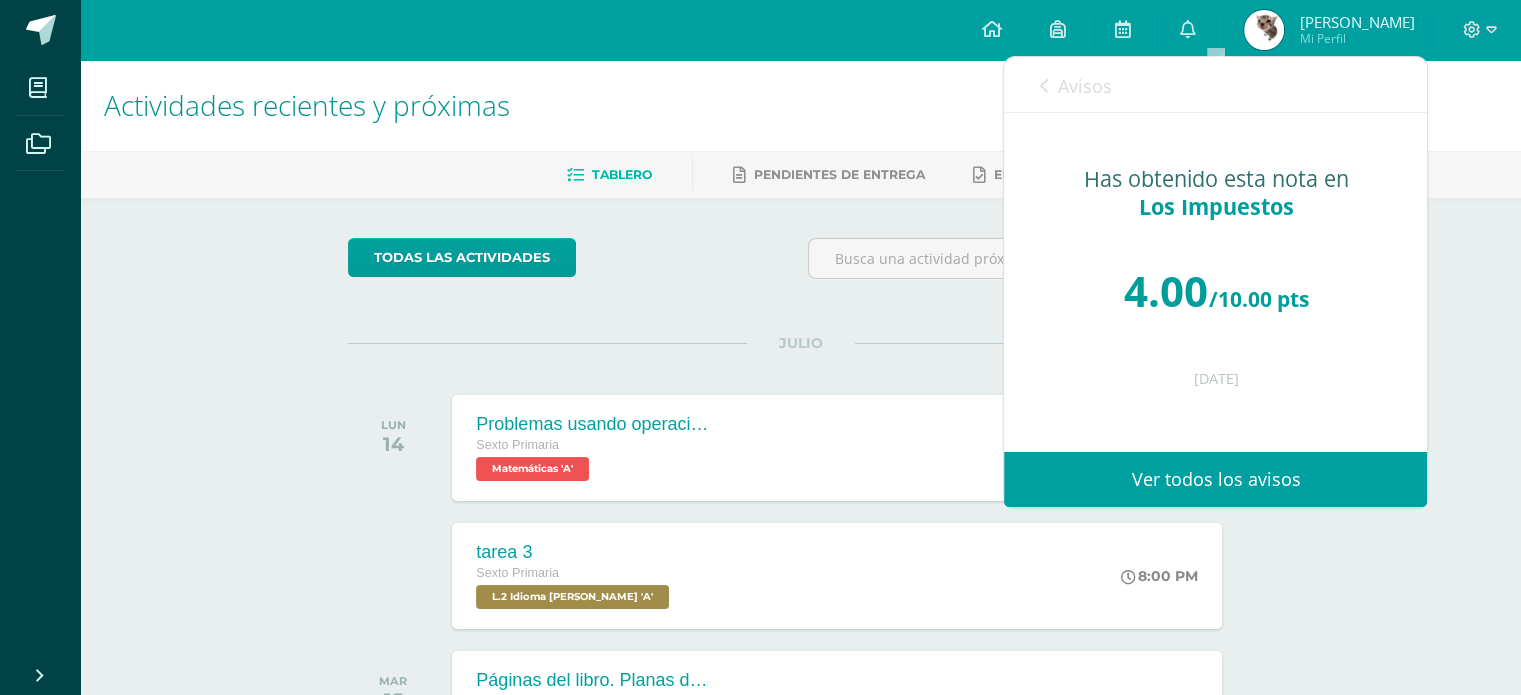 click on "Avisos" at bounding box center (1075, 85) 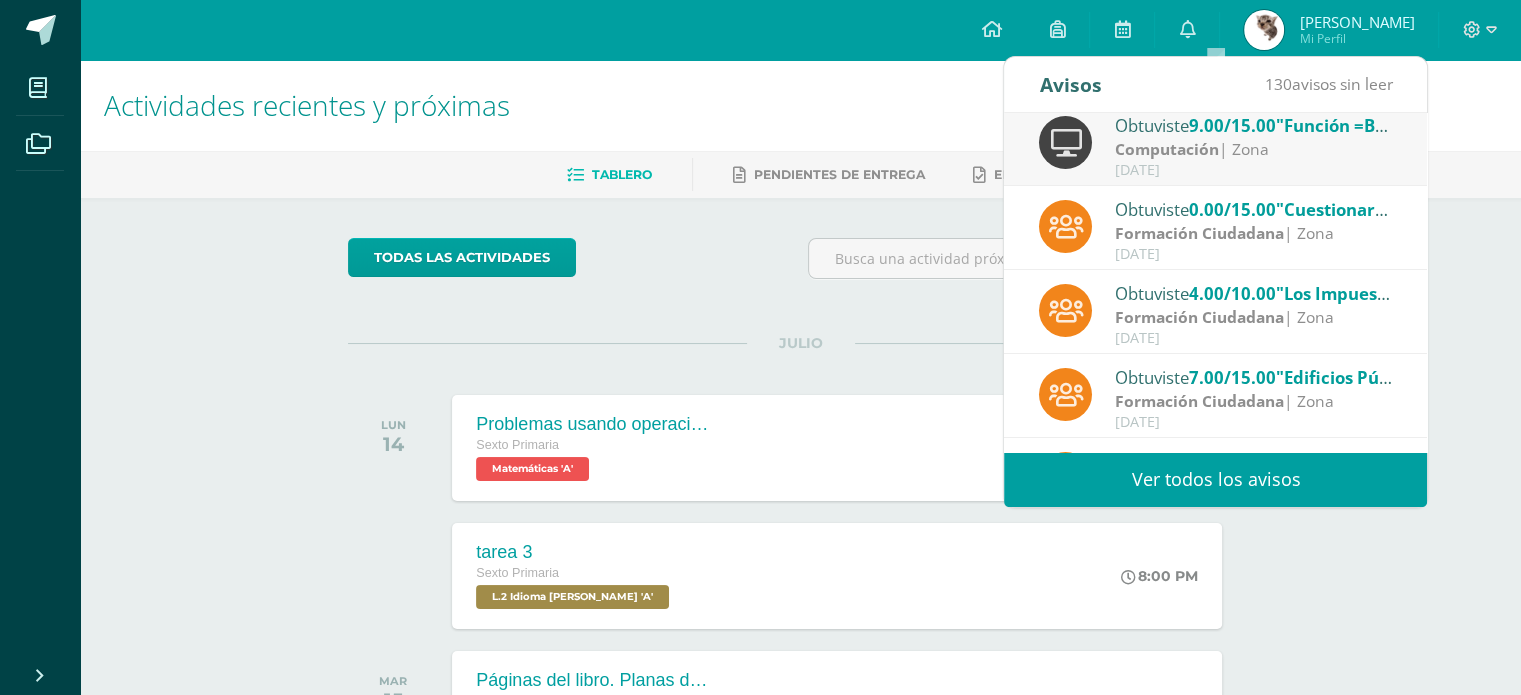 scroll, scrollTop: 0, scrollLeft: 0, axis: both 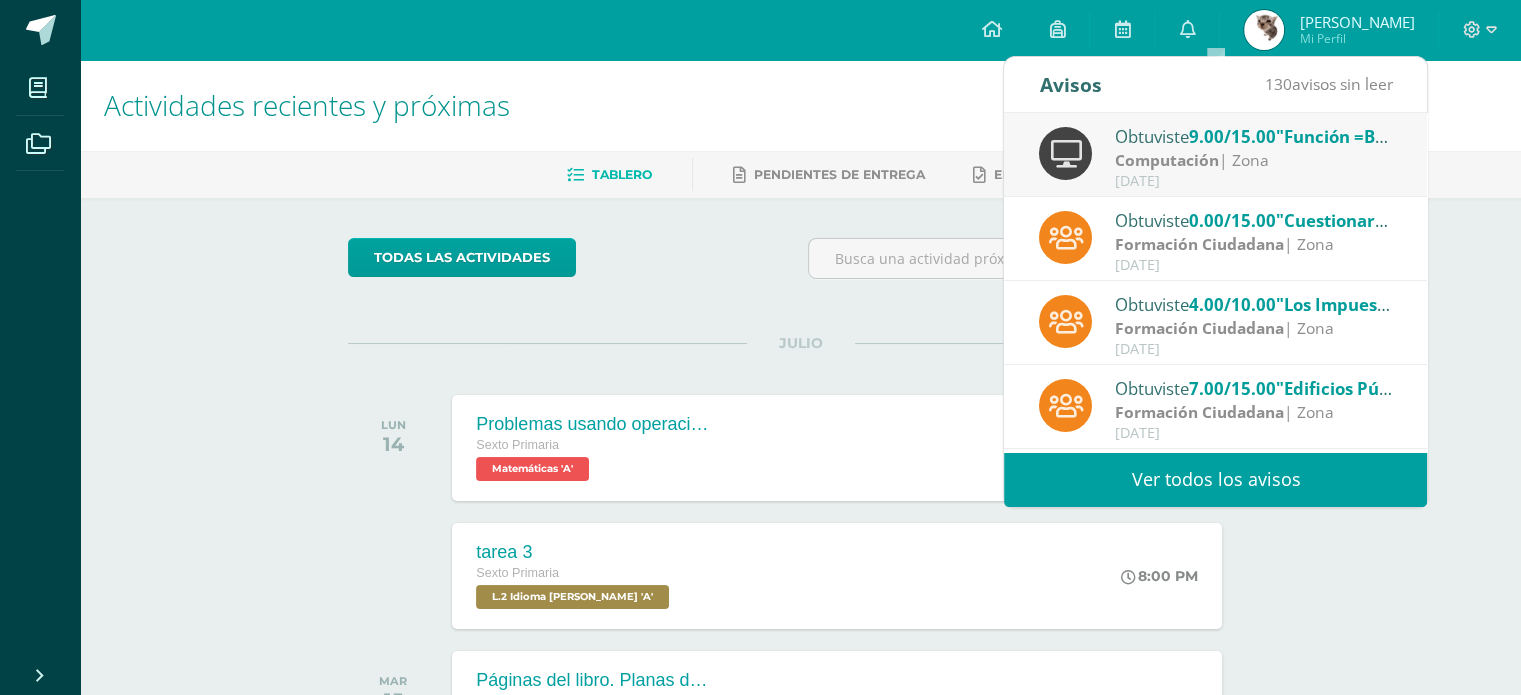 click on "Computación
| Zona" at bounding box center (1254, 160) 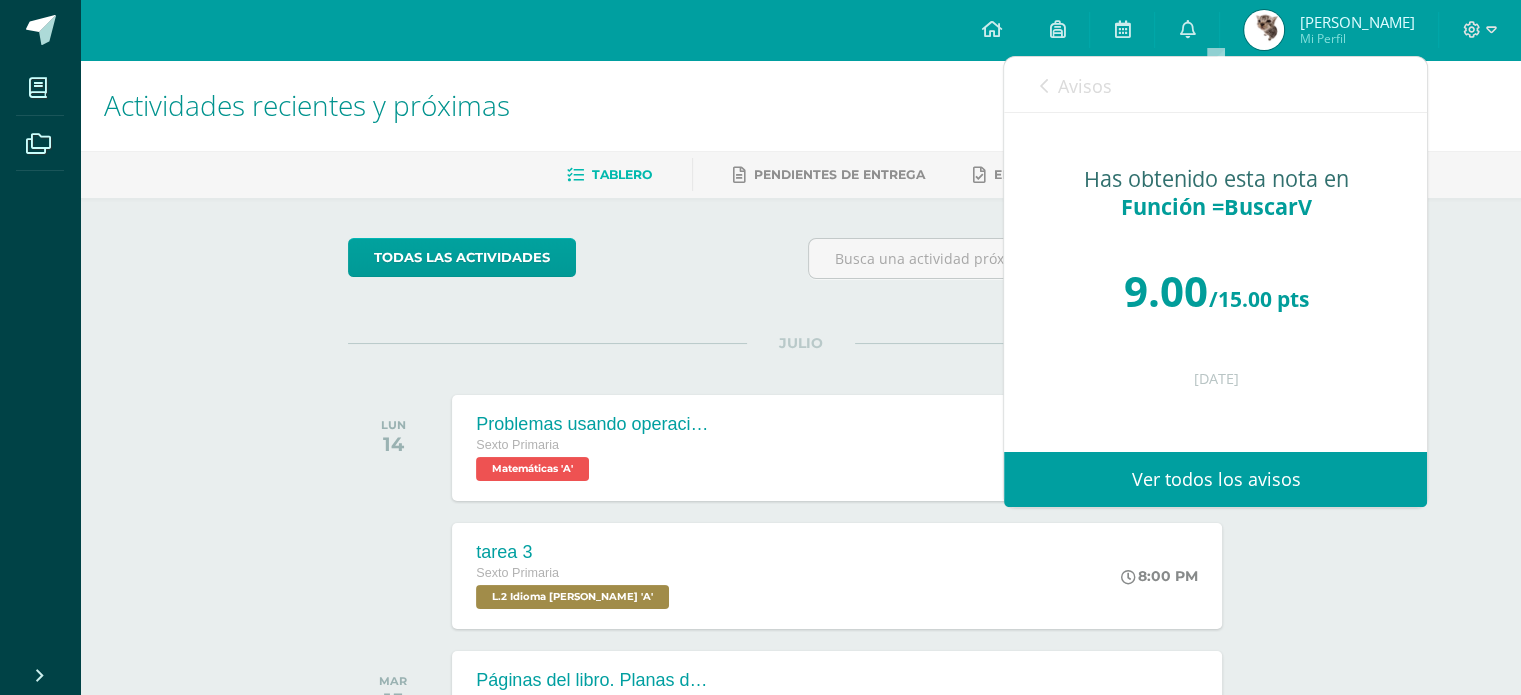 click on "Avisos" at bounding box center (1075, 85) 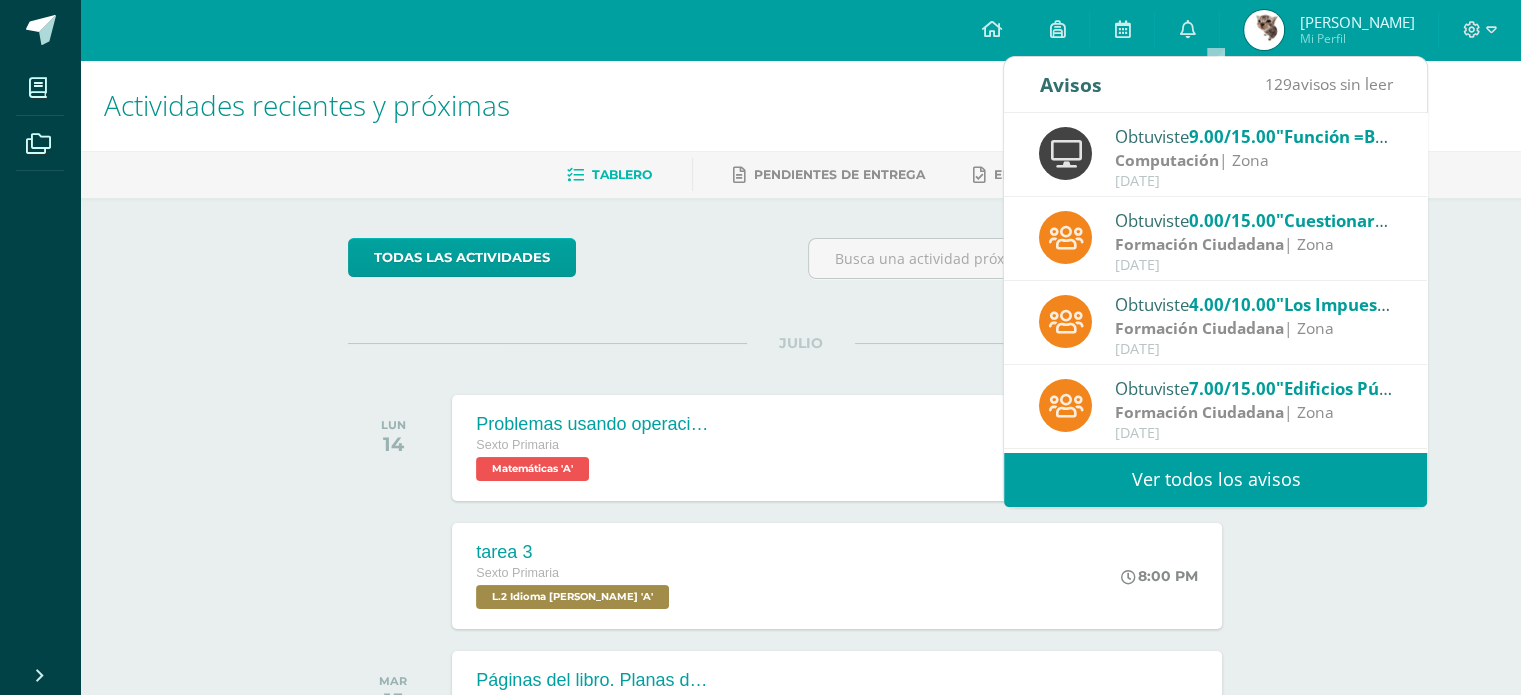 scroll, scrollTop: 332, scrollLeft: 0, axis: vertical 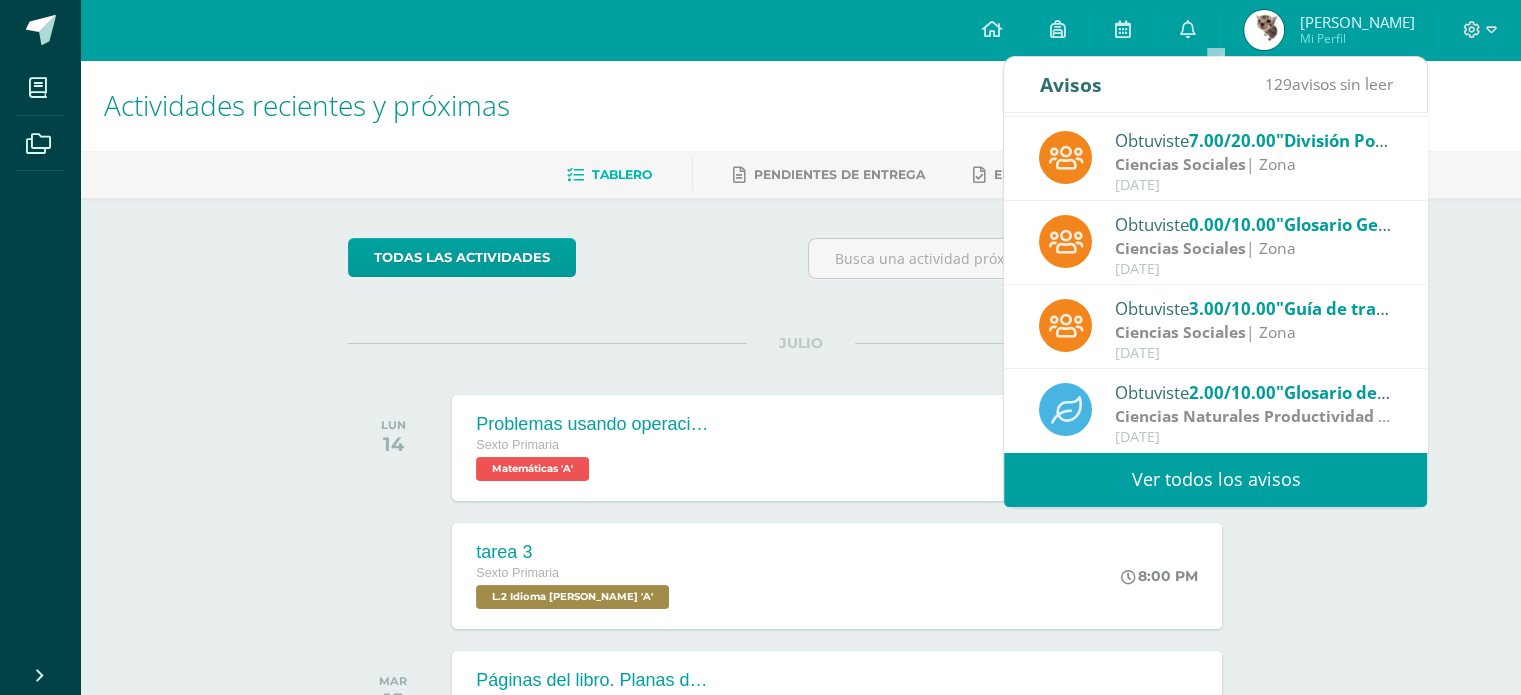 click on "Ver todos los avisos" at bounding box center (1215, 479) 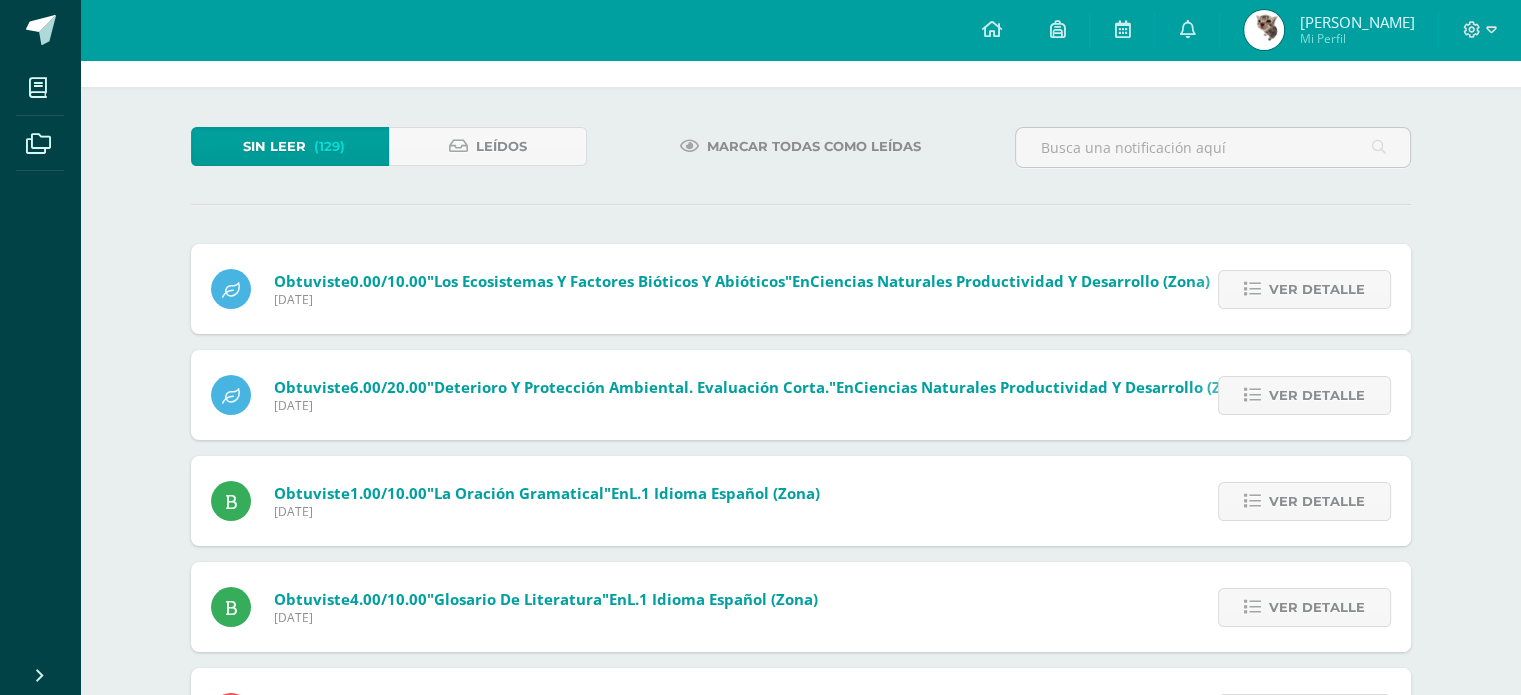 scroll, scrollTop: 0, scrollLeft: 0, axis: both 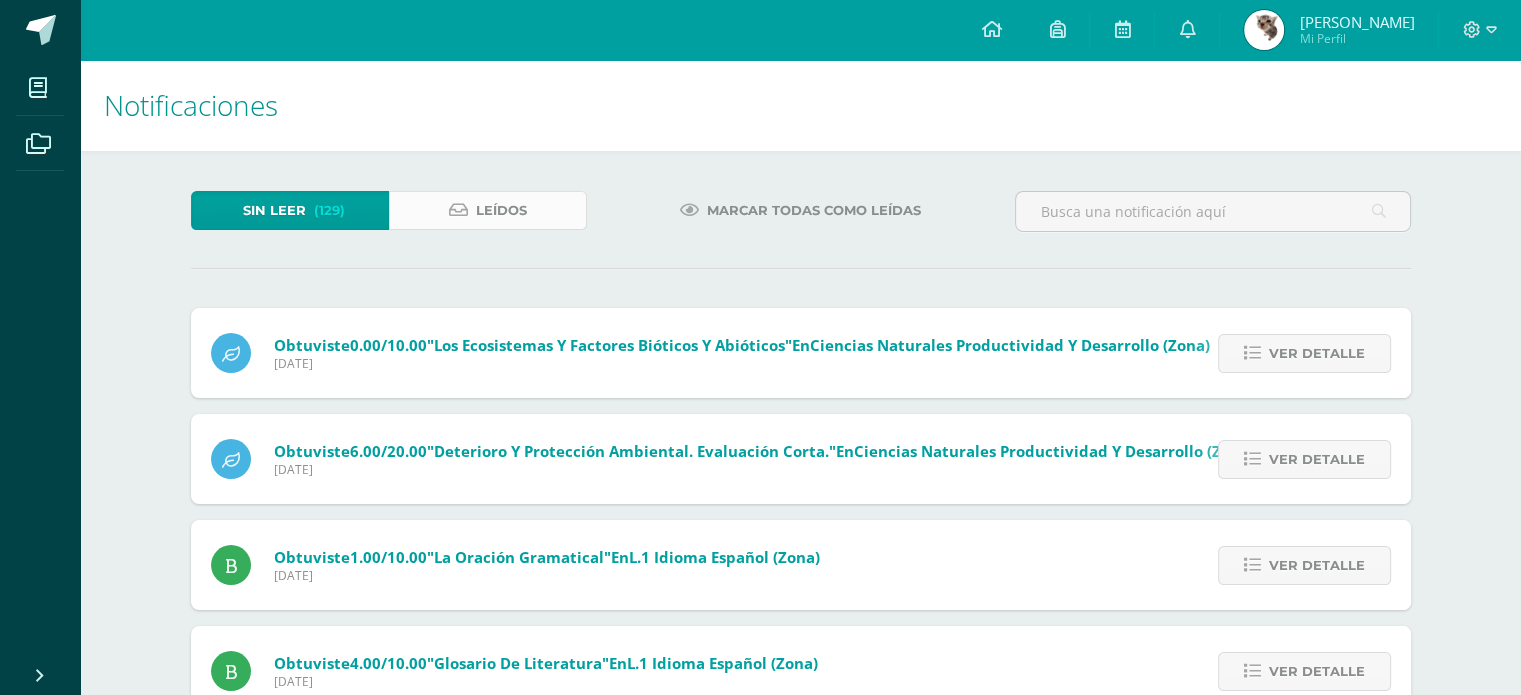 click on "Leídos" at bounding box center [488, 210] 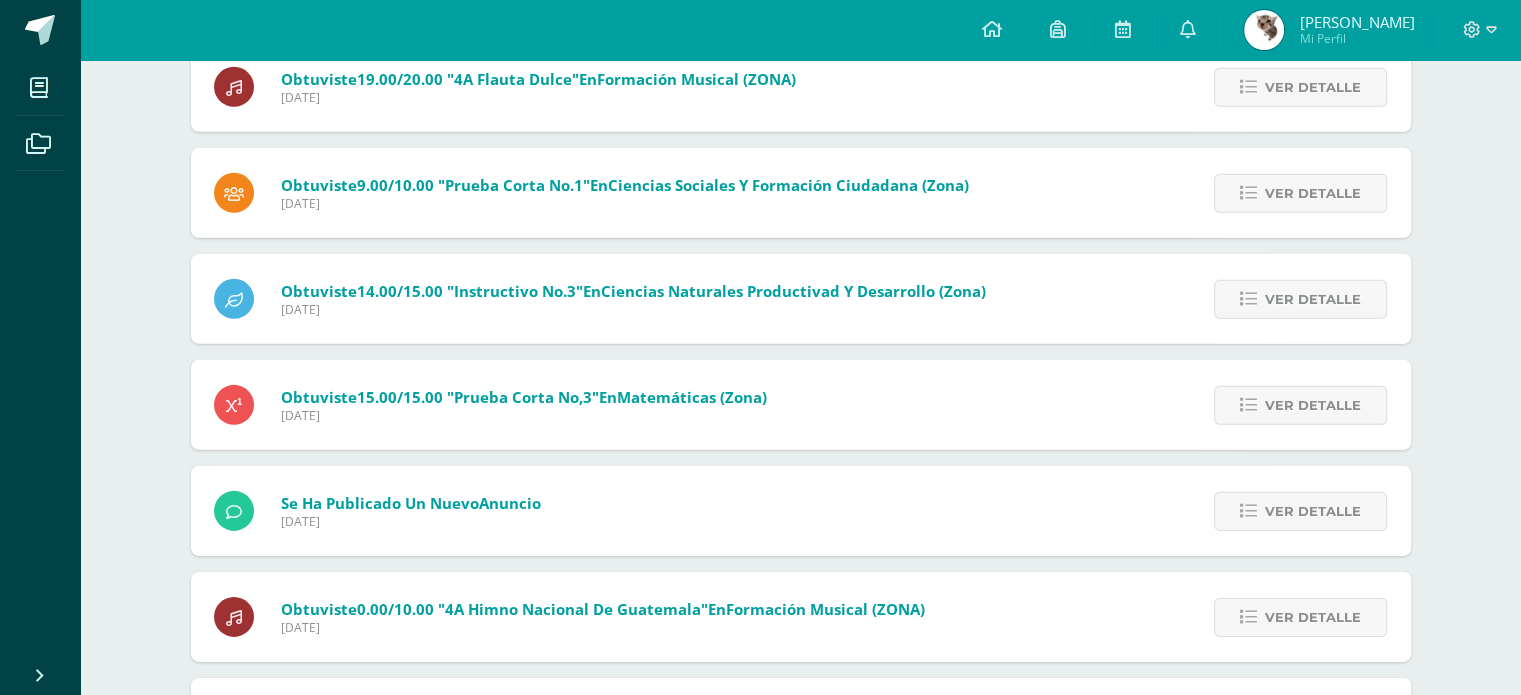scroll, scrollTop: 13752, scrollLeft: 0, axis: vertical 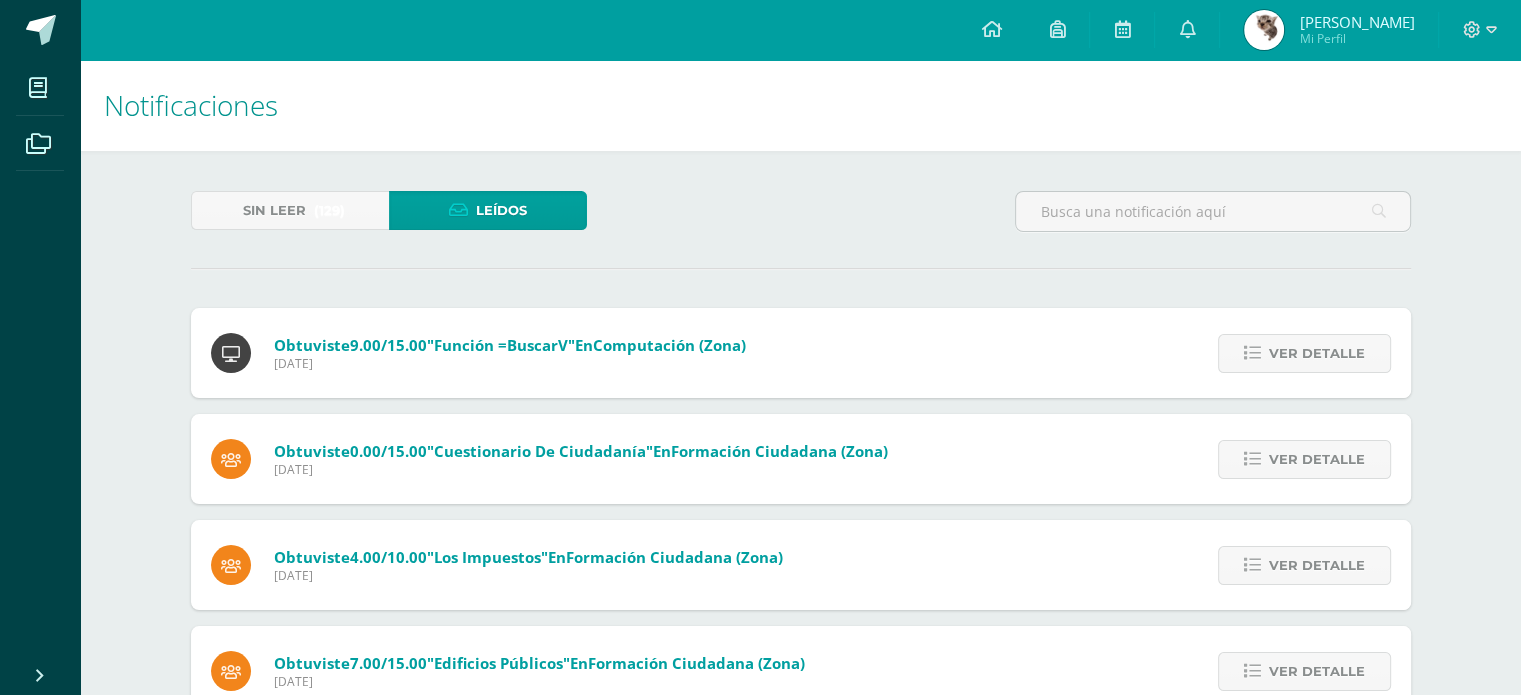 click on "Sin leer (129) Leídos
Obtuviste
9.00/15.00  "Función =BuscarV"
en
Computación (Zona)
Domingo 13 de Julio de 2025
Ver detalle
Obtuviste
9.00/15.00  "Función =BuscarV"
en
Computación
Obtuviste
0.00/15.00  "Cuestionario de Ciudadanía"
en
Formación Ciudadana (Zona)
Domingo 13 de Julio de 2025
Ver detalle
Obtuviste
0.00/15.00  "Cuestionario de Ciudadanía"
en
Formación Ciudadana
Obtuviste
4.00/10.00  "Los Impuestos"
en
Formación Ciudadana (Zona)
Domingo 13 de Julio de 2025
Ver detalle 4.00/10.00" at bounding box center [801, 7679] 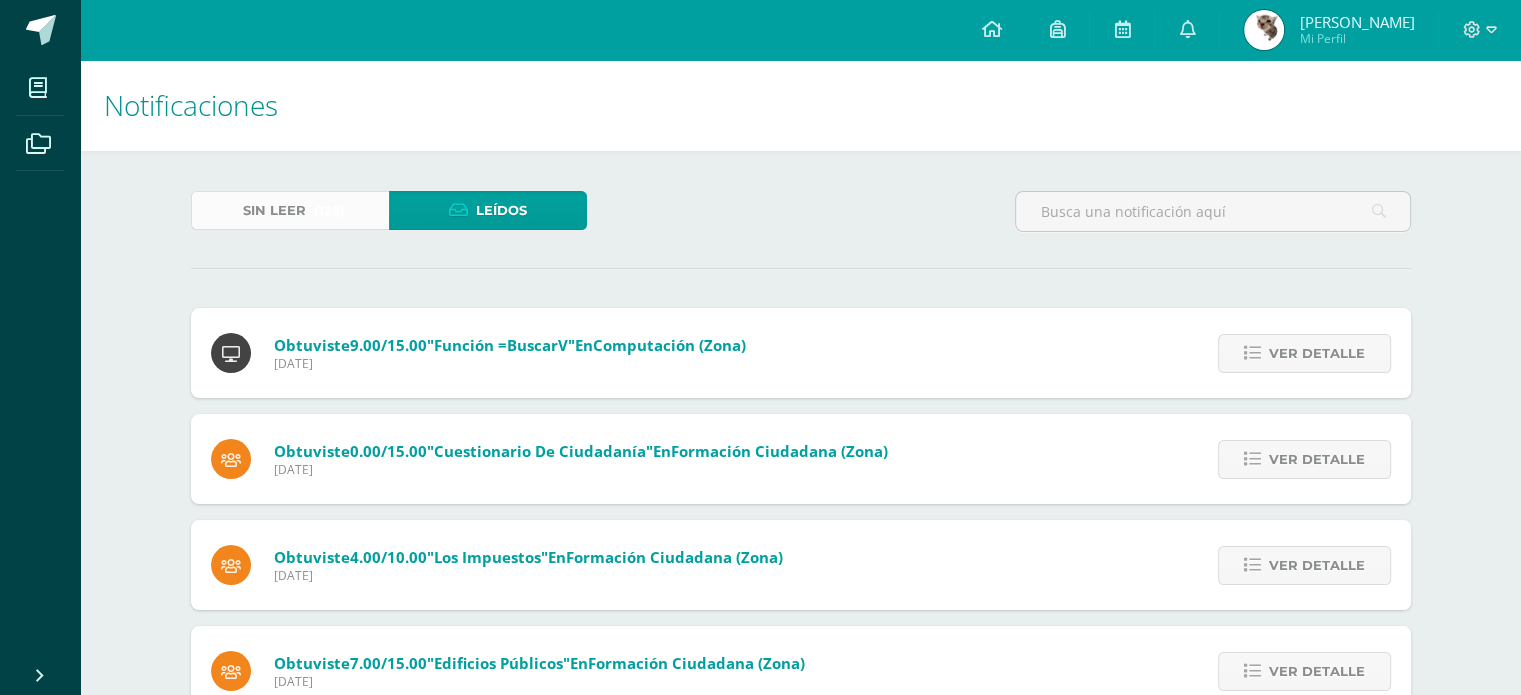 click on "Sin leer (129)" at bounding box center (290, 210) 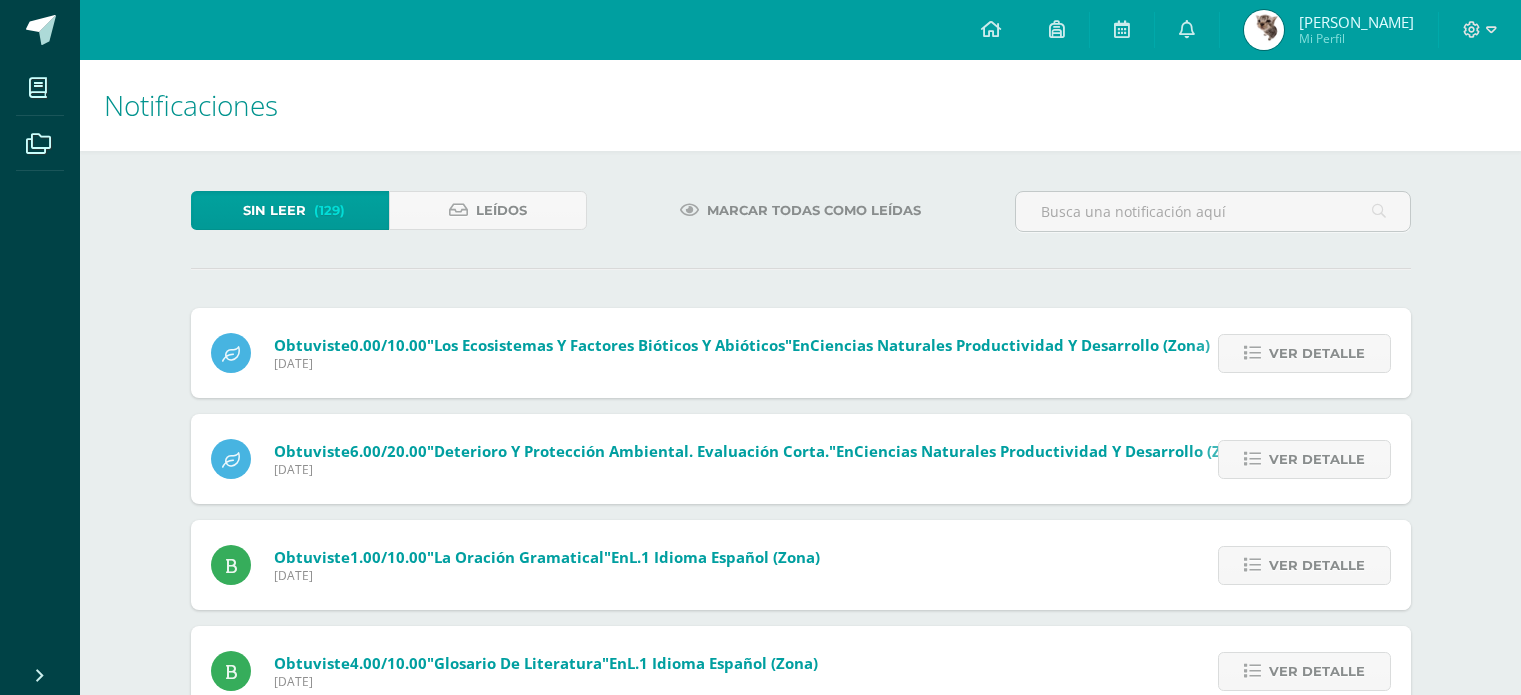 scroll, scrollTop: 0, scrollLeft: 0, axis: both 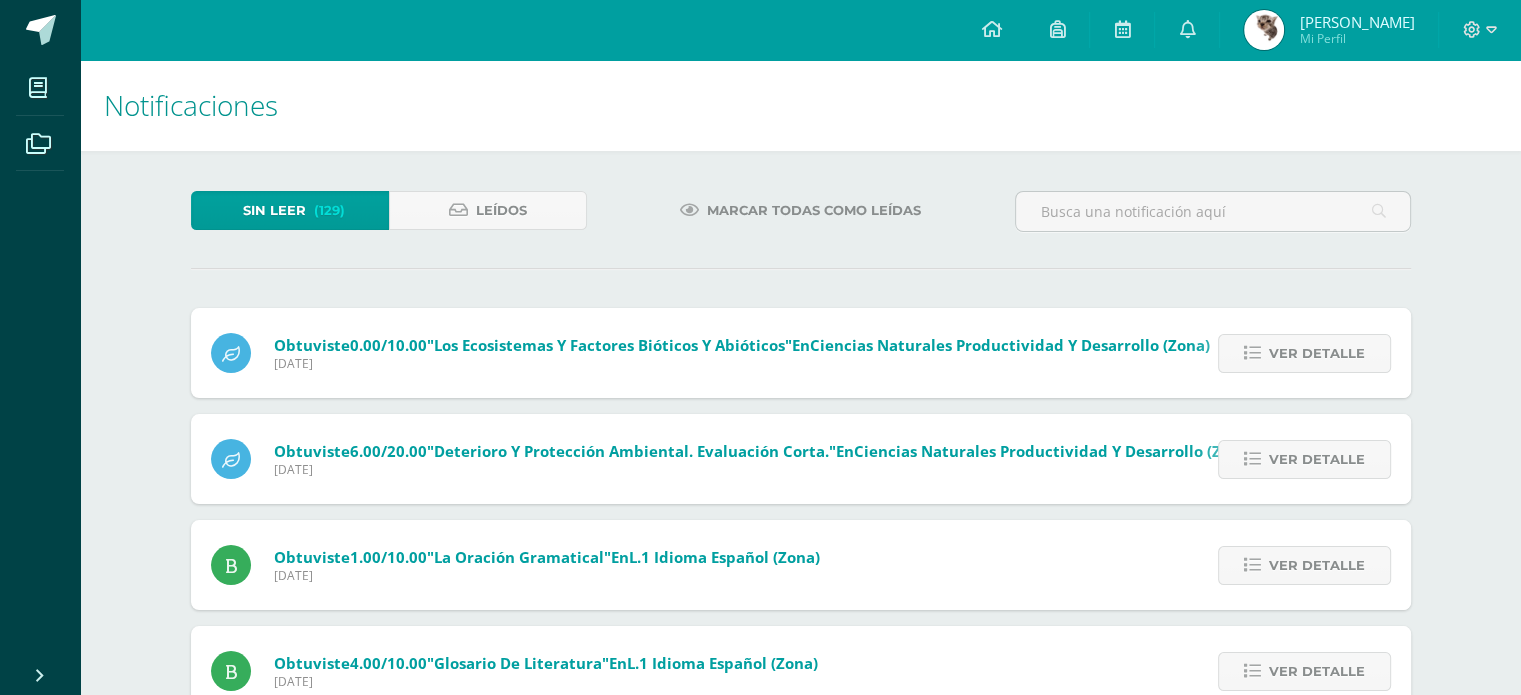 click on "Marcar todas como leídas" at bounding box center [814, 210] 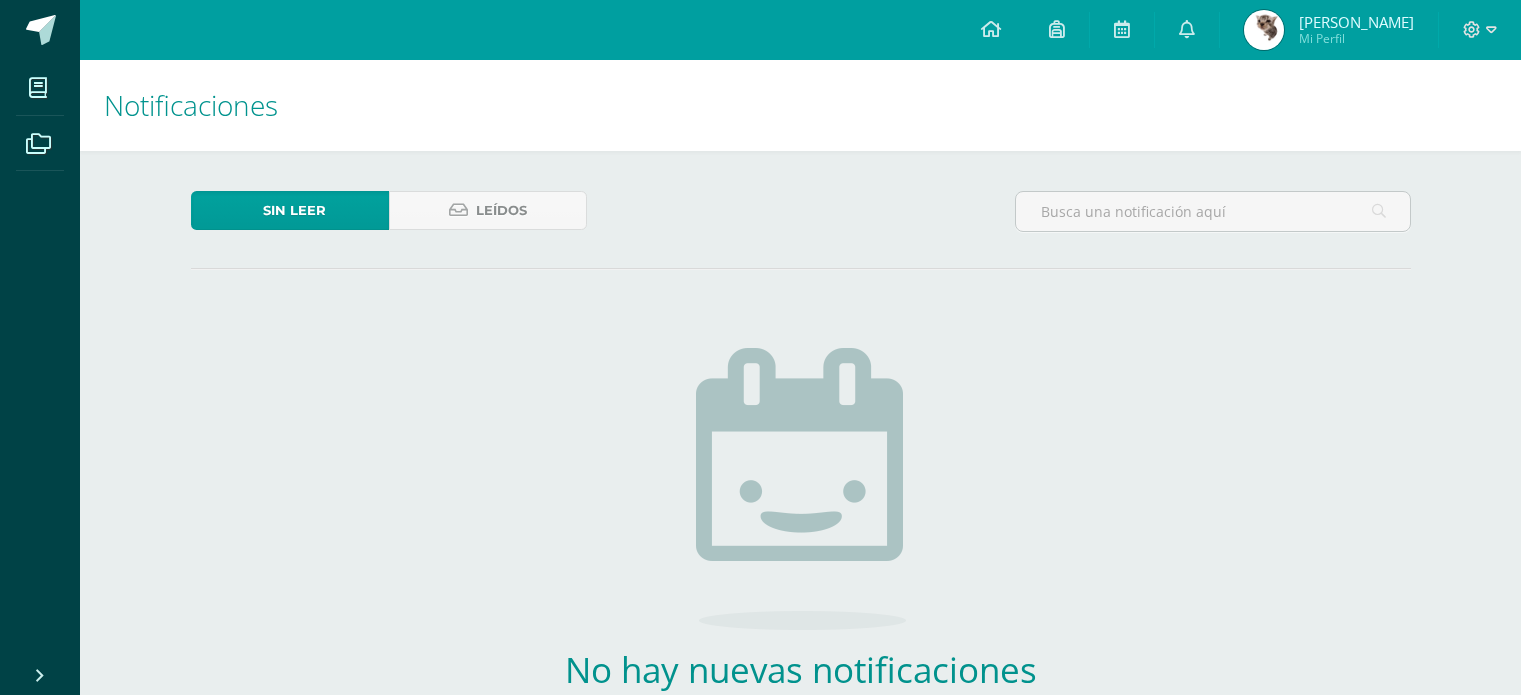 scroll, scrollTop: 0, scrollLeft: 0, axis: both 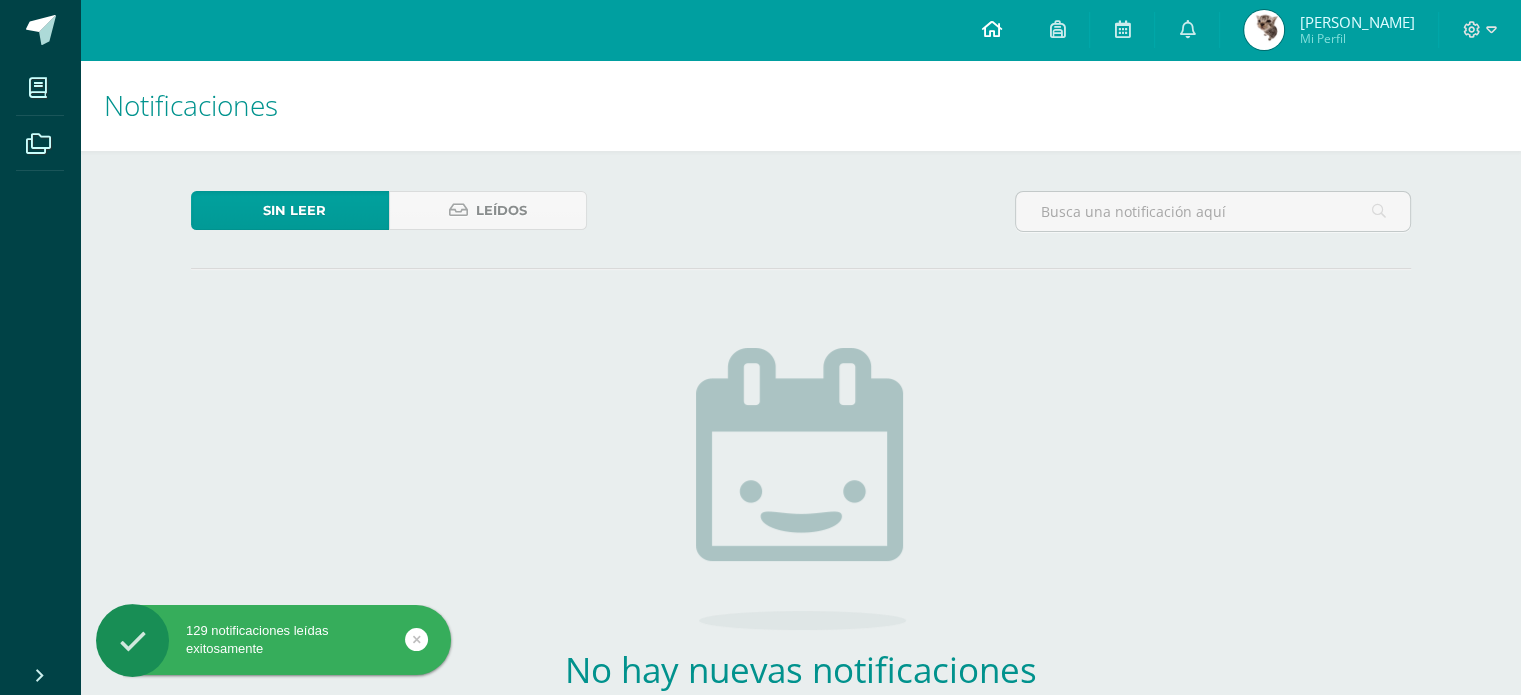 click at bounding box center (991, 29) 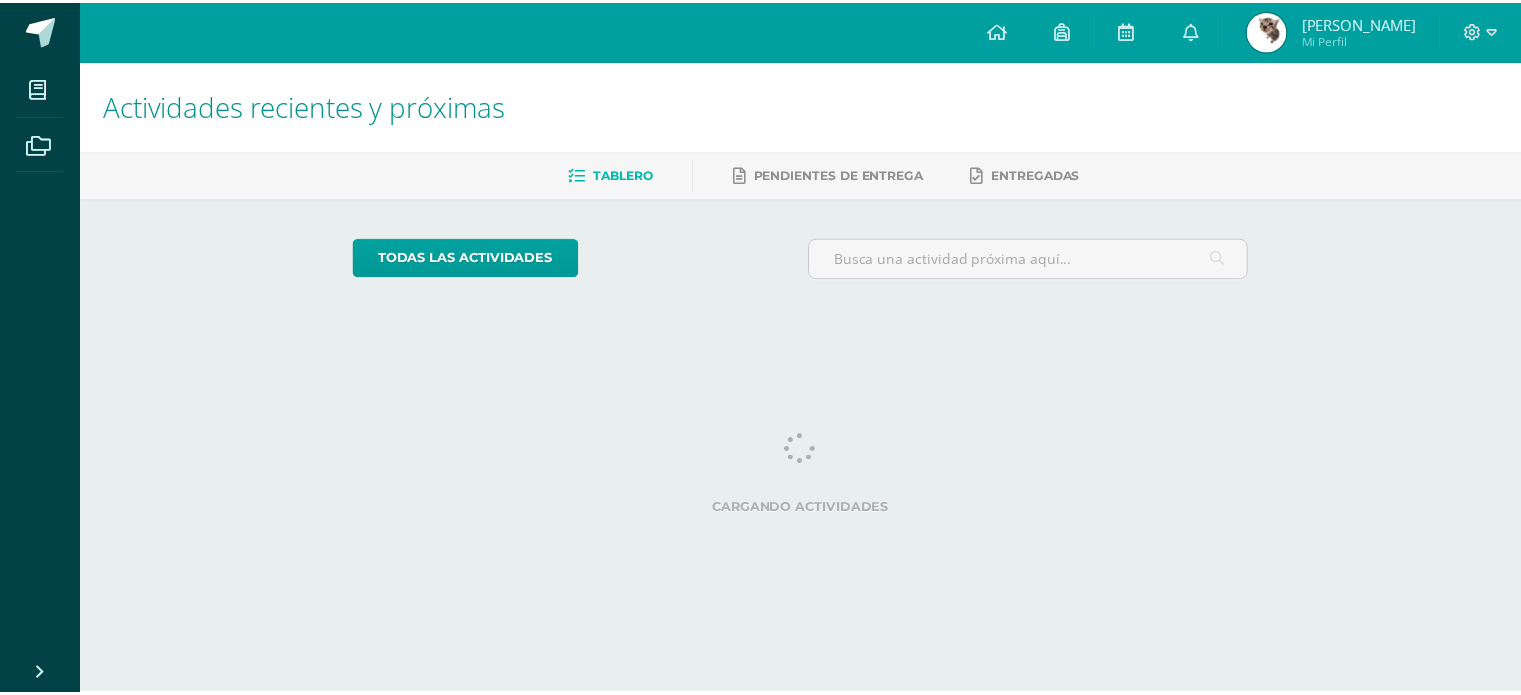 scroll, scrollTop: 0, scrollLeft: 0, axis: both 